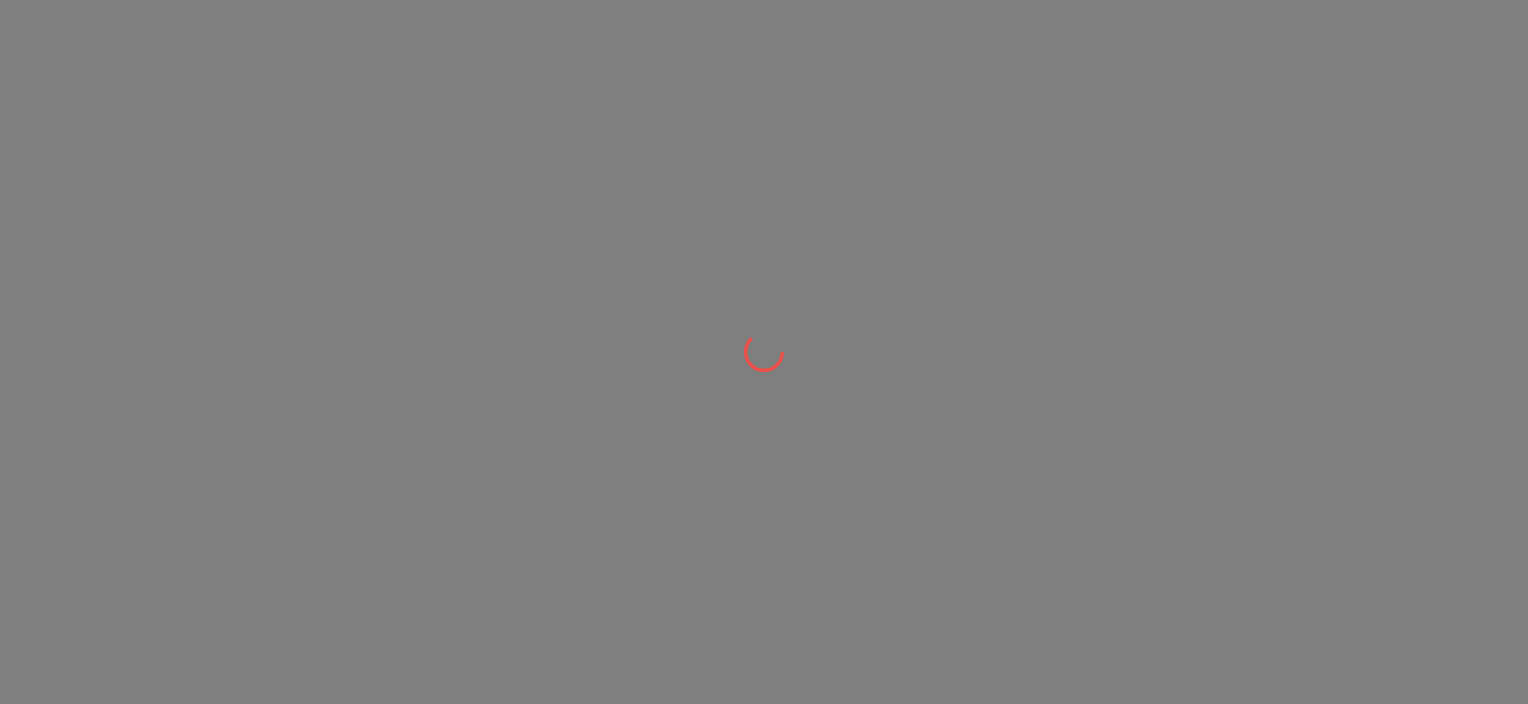 scroll, scrollTop: 0, scrollLeft: 0, axis: both 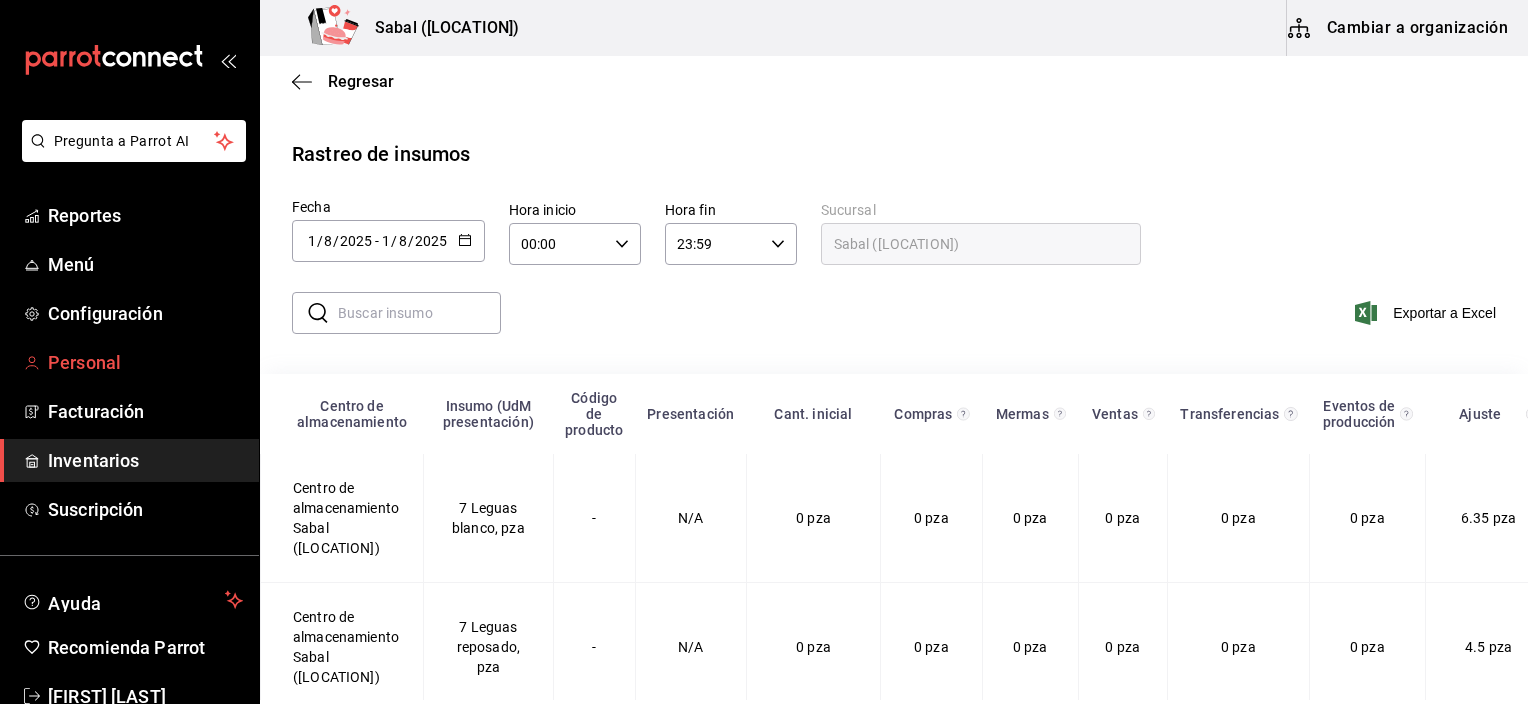 click on "Personal" at bounding box center (145, 362) 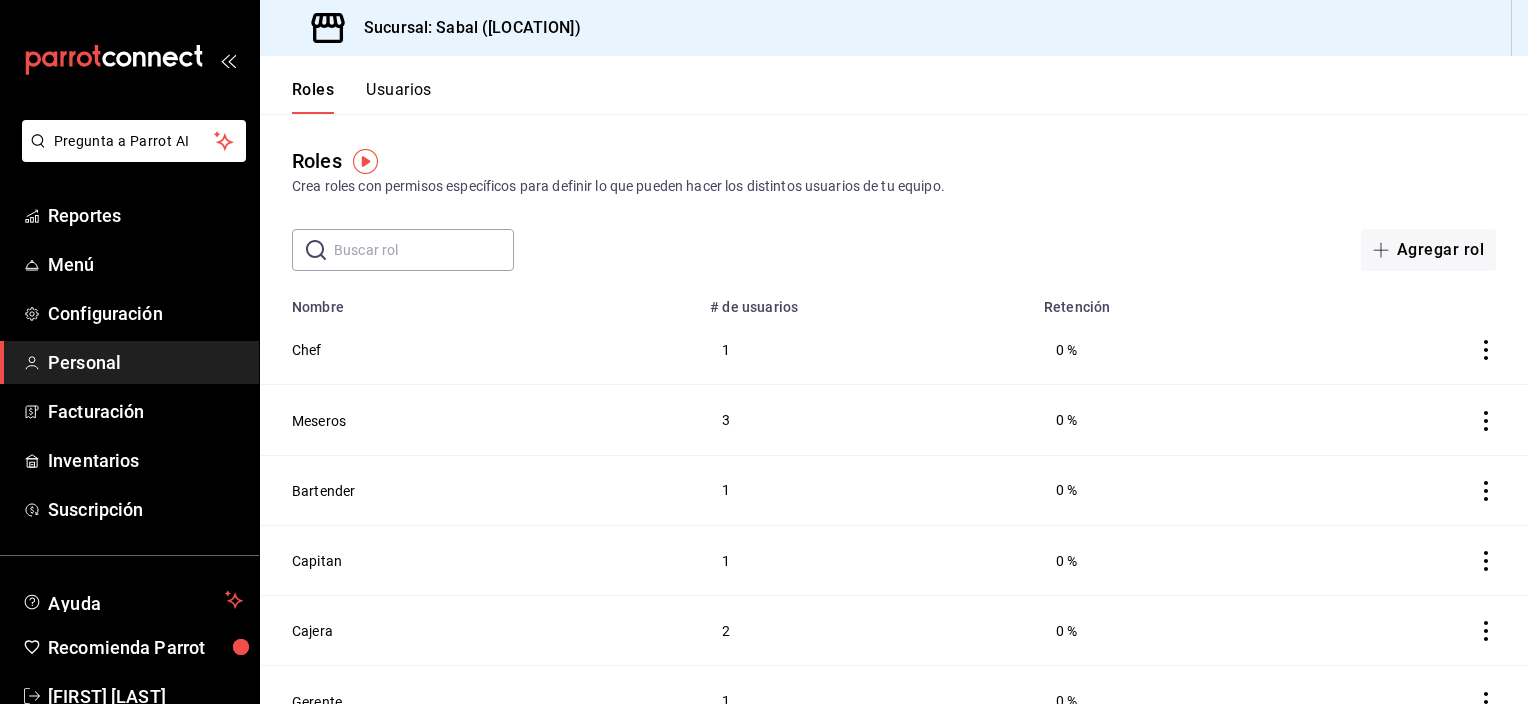 click on "Usuarios" at bounding box center (399, 97) 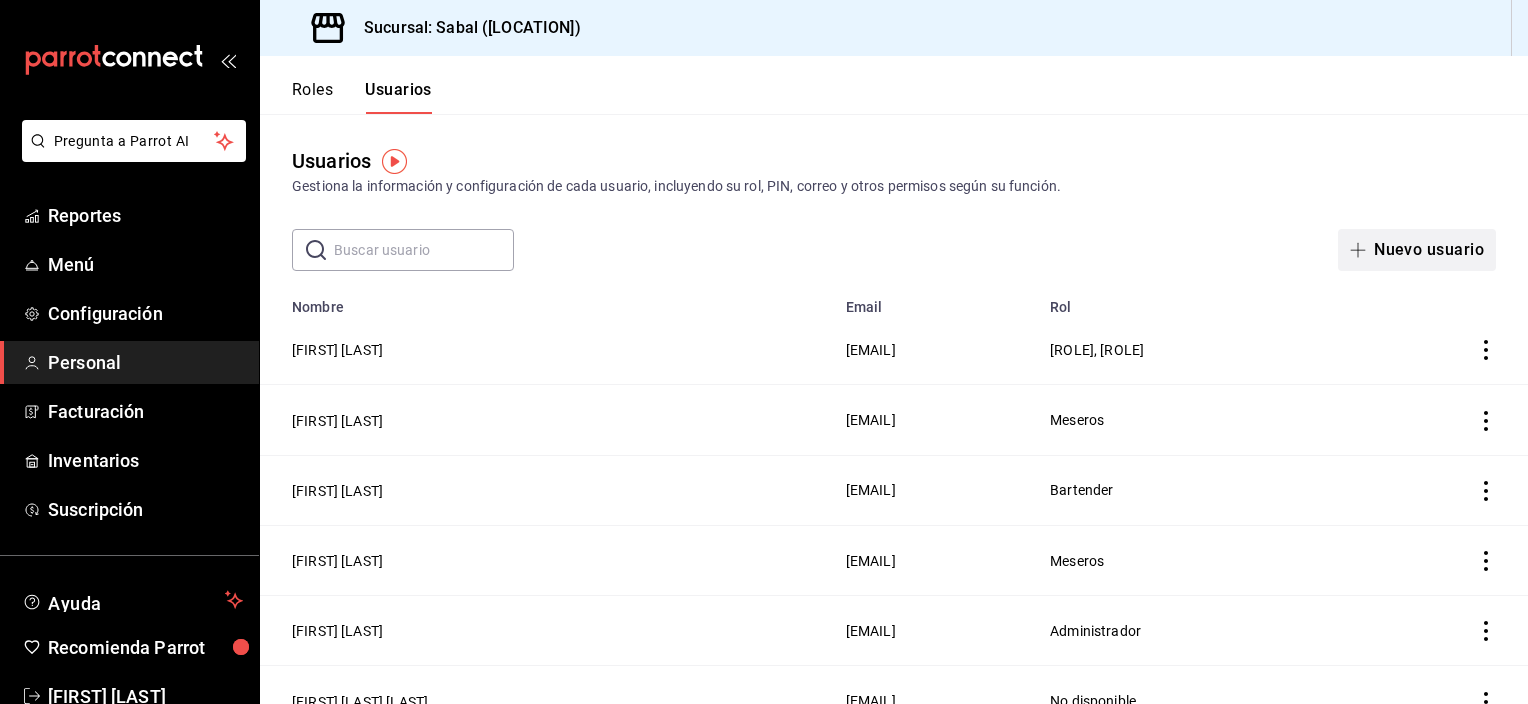 click on "Nuevo usuario" at bounding box center [1417, 250] 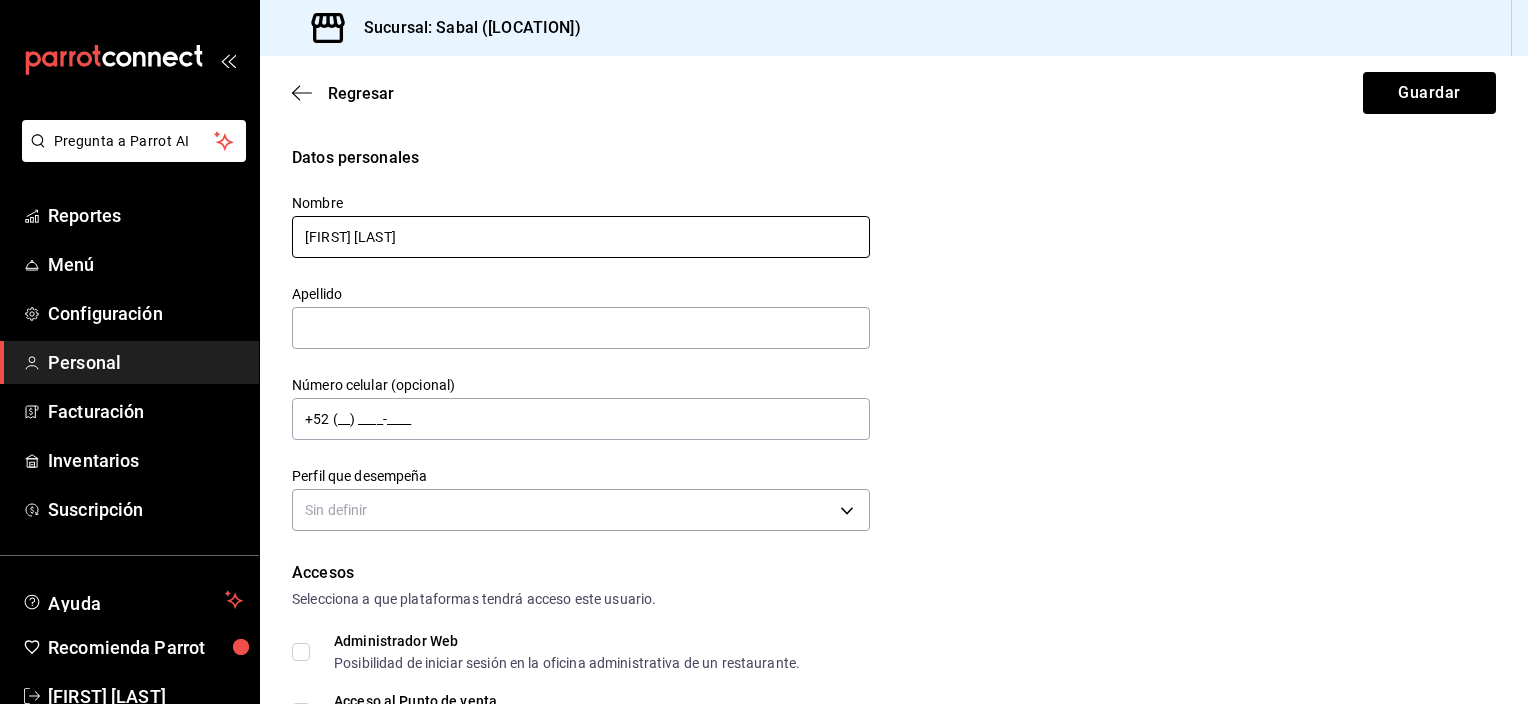 drag, startPoint x: 365, startPoint y: 243, endPoint x: 343, endPoint y: 240, distance: 22.203604 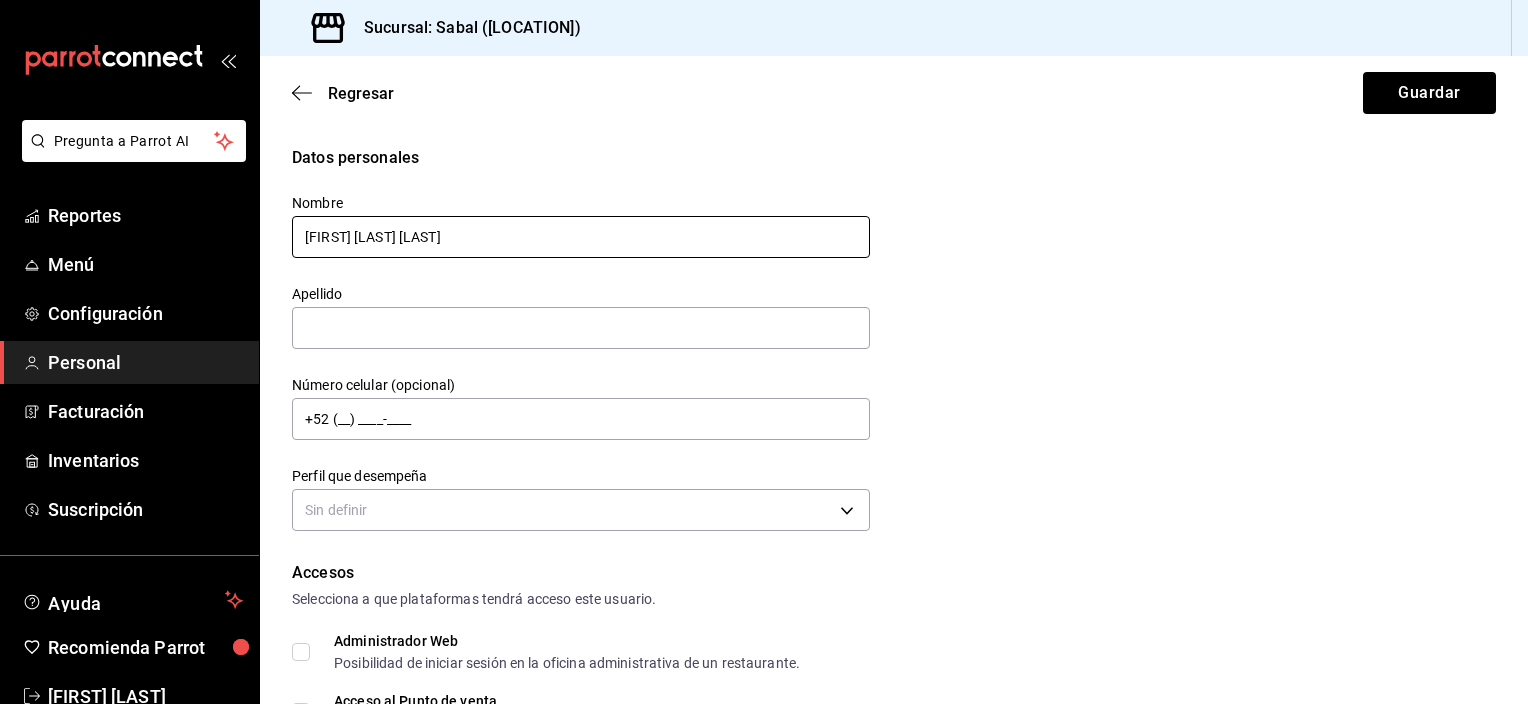 drag, startPoint x: 368, startPoint y: 241, endPoint x: 476, endPoint y: 244, distance: 108.04166 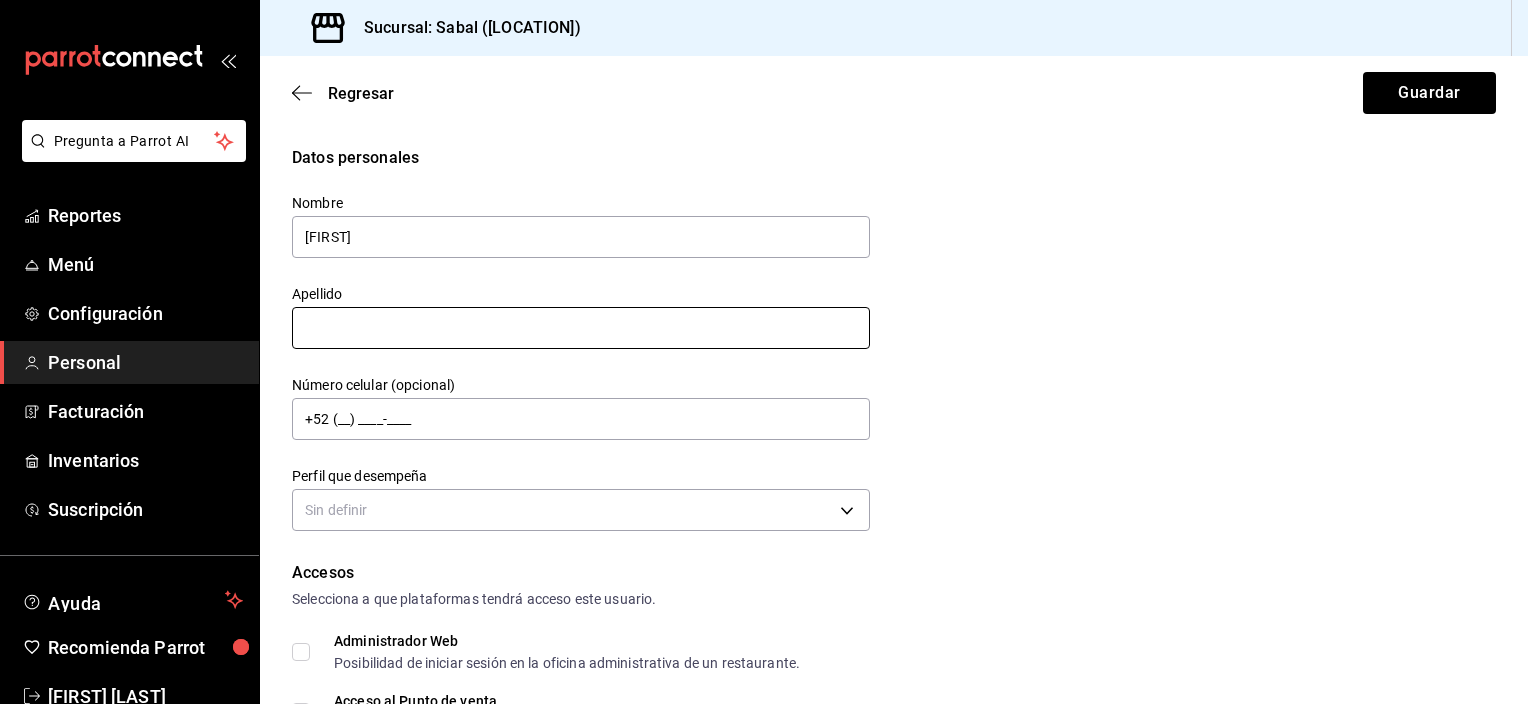 type on "[FIRST]" 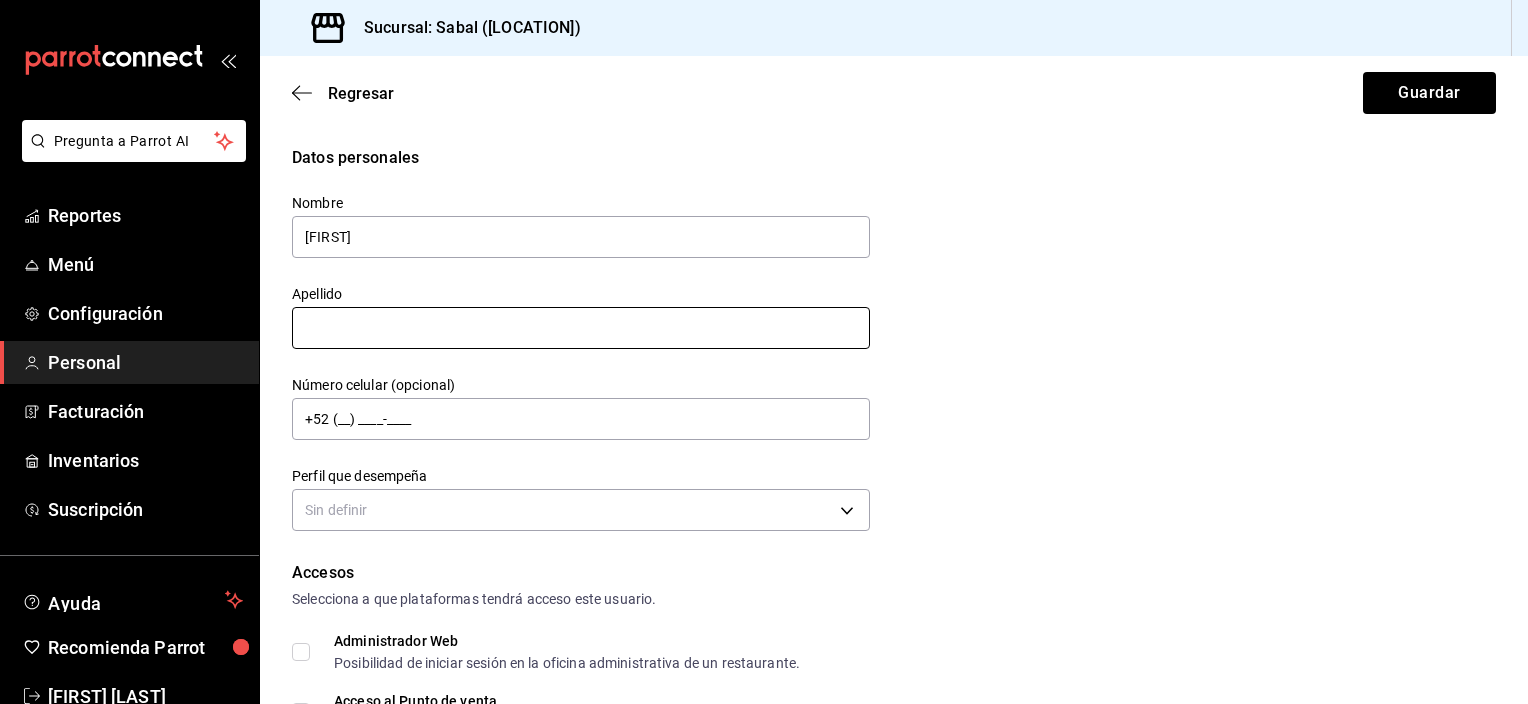 click at bounding box center [581, 328] 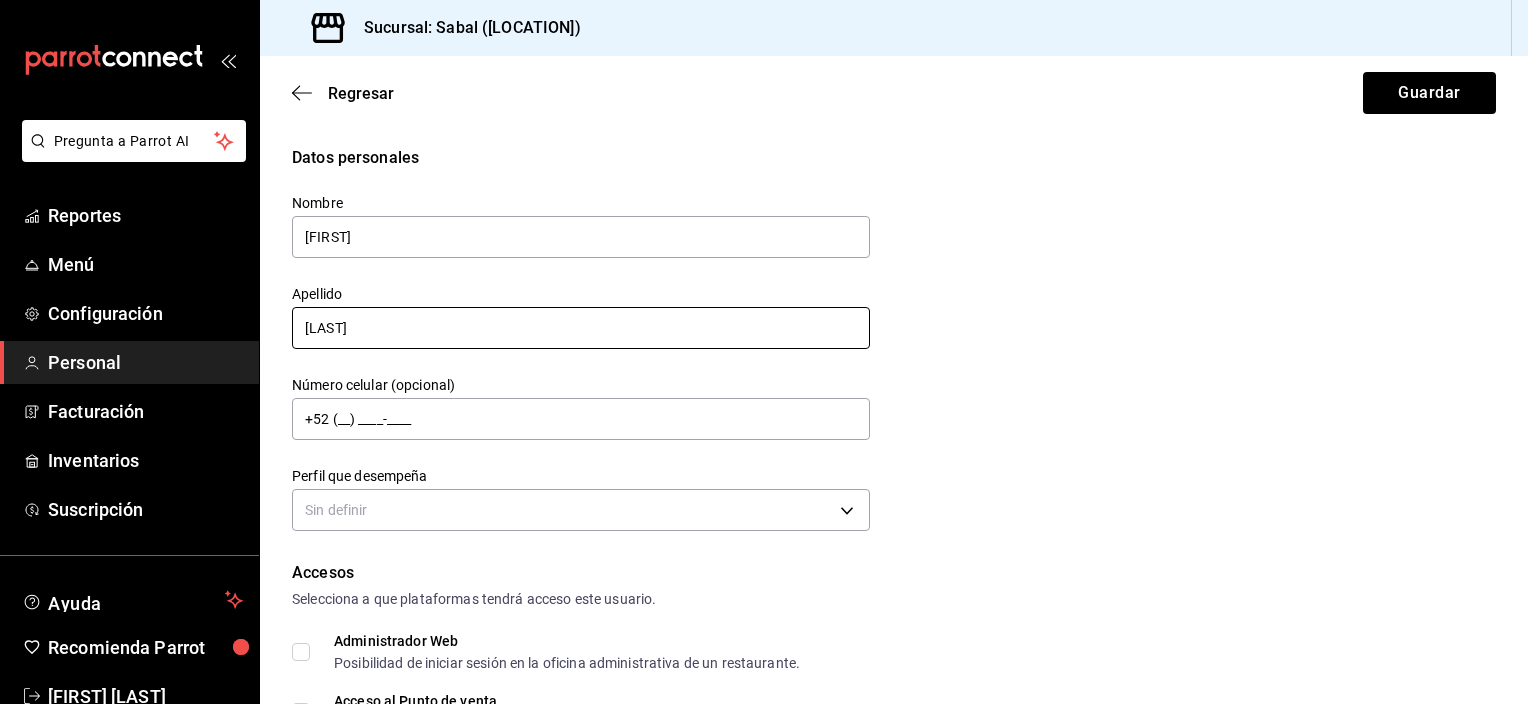 type on "[LAST]" 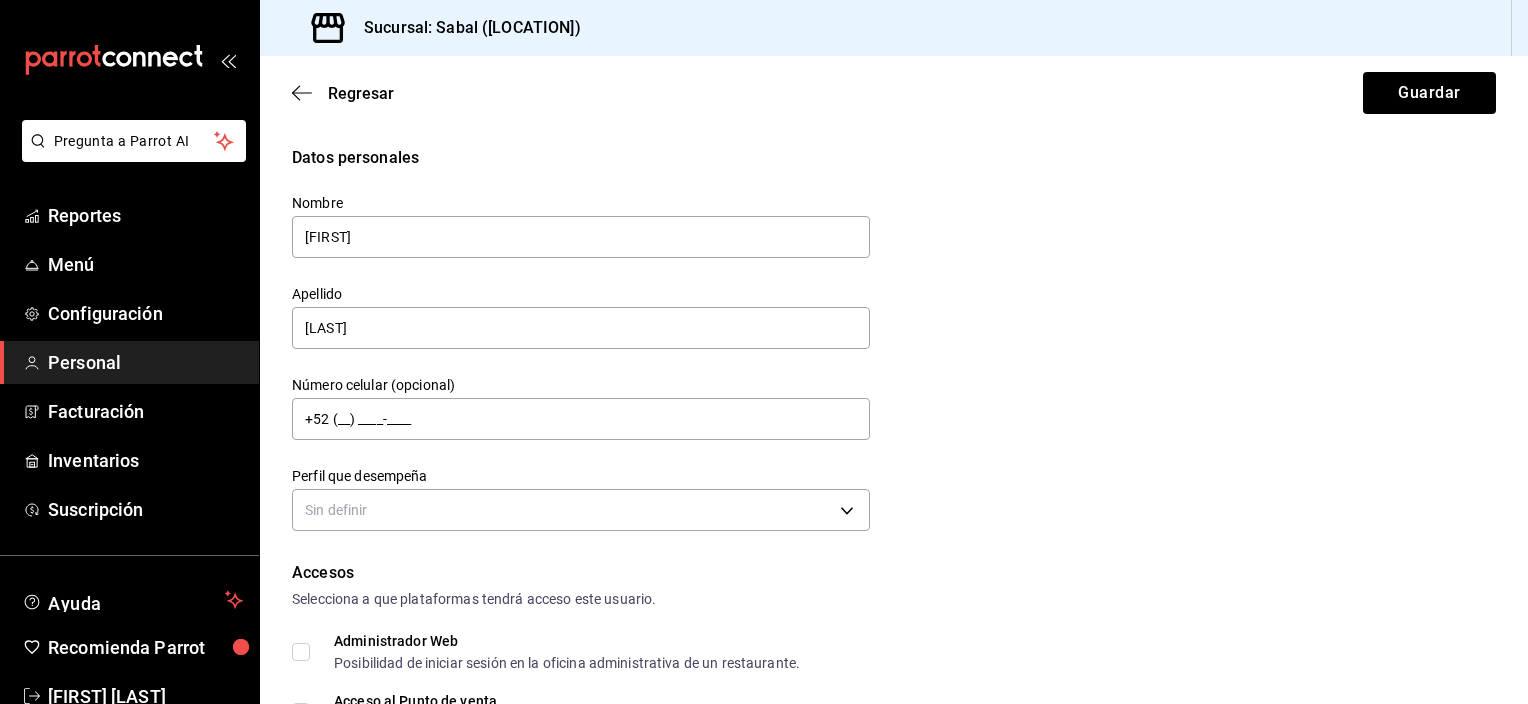 click on "Datos personales Nombre [FIRST] Apellido [LAST] Número celular (opcional) +52 (__) ____-____ Perfil que desempeña Sin definir" at bounding box center (894, 341) 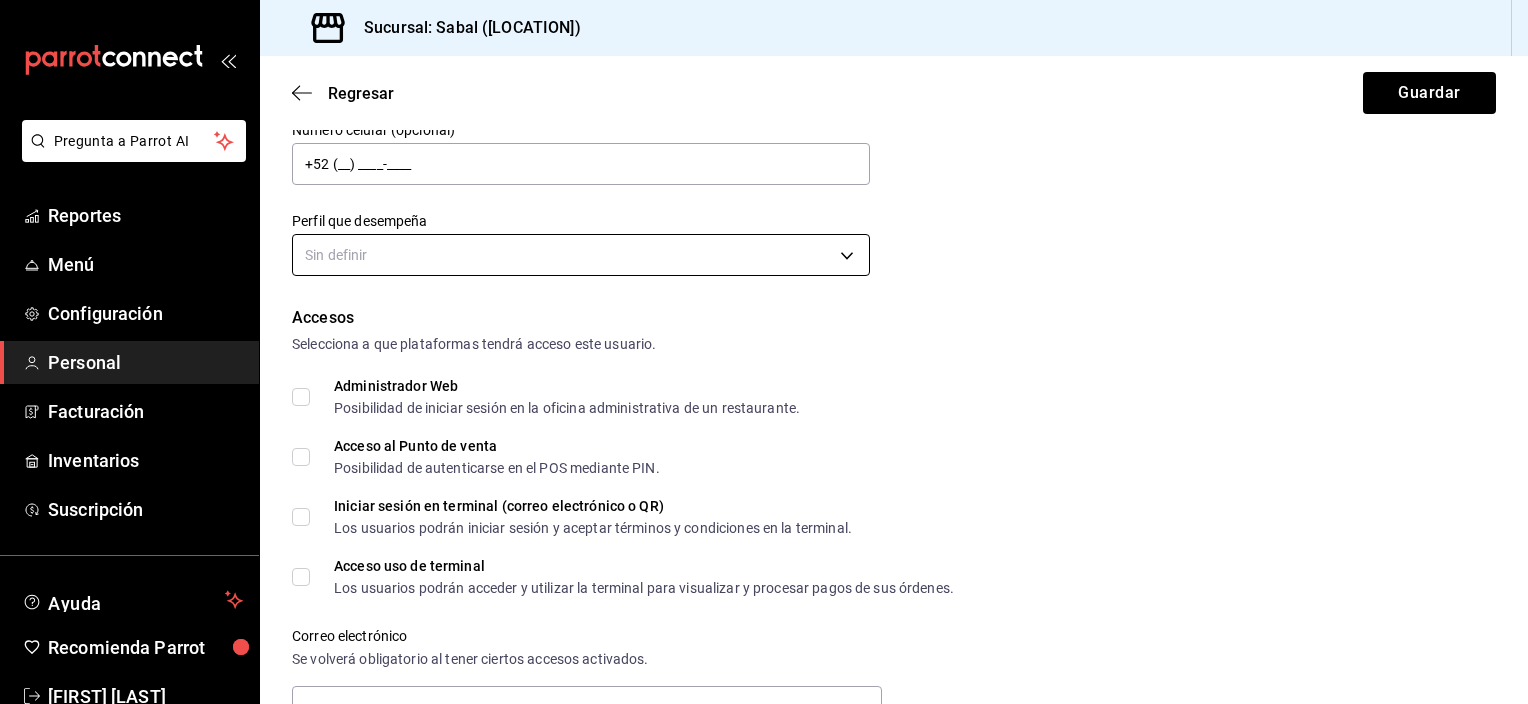 scroll, scrollTop: 200, scrollLeft: 0, axis: vertical 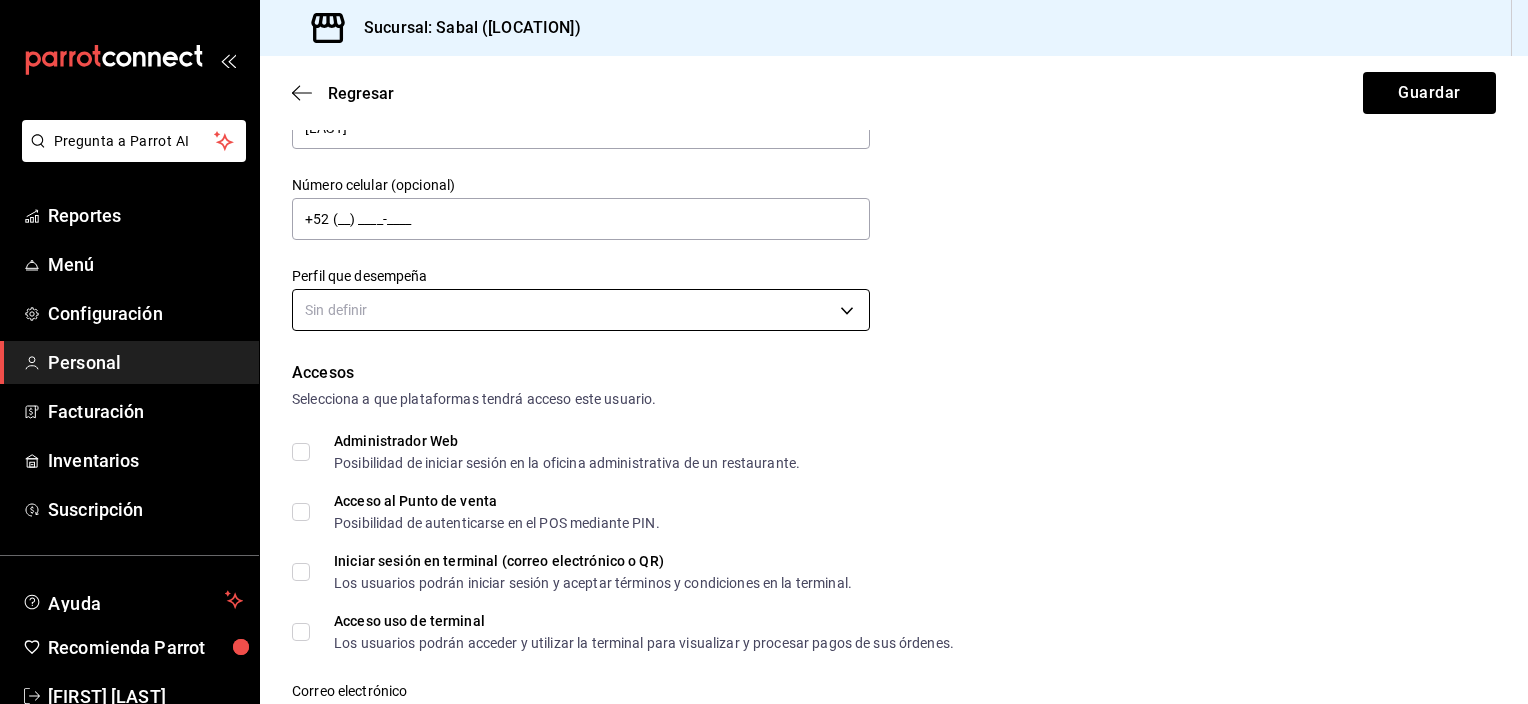 click on "Pregunta a Parrot AI Reportes Menú Configuración Personal Facturación Inventarios Suscripción Ayuda Recomienda Parrot [FIRST] [LAST] Sugerir nueva función Sucursal: Sabal ([LOCATION]) Regresar Guardar Datos personales Nombre [FIRST] Apellido [LAST] Número celular (opcional) +52 (__) ____-____ Perfil que desempeña Sin definir Accesos Selecciona a que plataformas tendrá acceso este usuario. Administrador Web Posibilidad de iniciar sesión en la oficina administrativa de un restaurante. Acceso al Punto de venta Posibilidad de autenticarse en el POS mediante PIN. Iniciar sesión en terminal (correo electrónico o QR) Los usuarios podrán iniciar sesión y aceptar términos y condiciones en la terminal. Acceso uso de terminal Los usuarios podrán acceder y utilizar la terminal para visualizar y procesar pagos de sus órdenes. Correo electrónico Se volverá obligatorio al tener ciertos accesos activados. Contraseña Contraseña Repetir contraseña Repetir contraseña PIN Validar PIN" at bounding box center (764, 352) 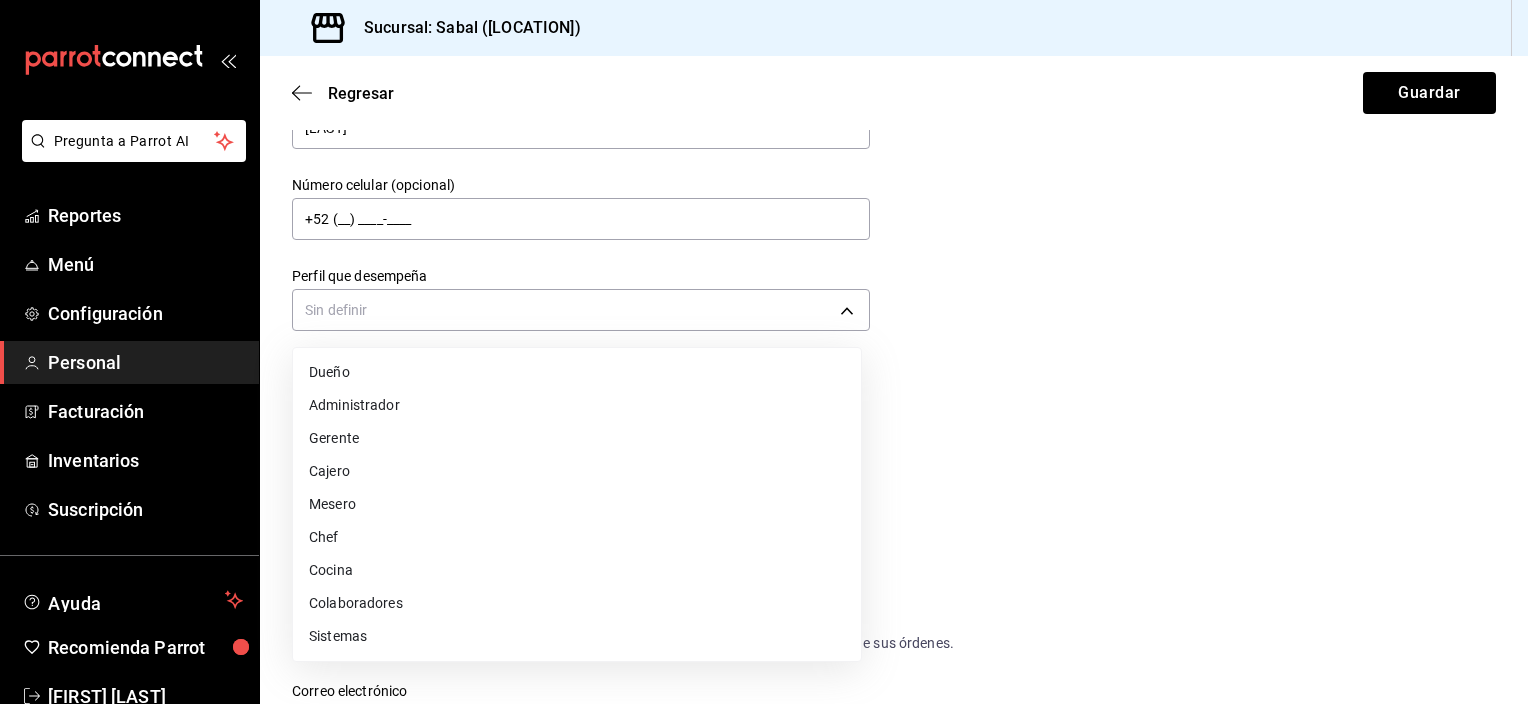 click on "Mesero" at bounding box center (577, 504) 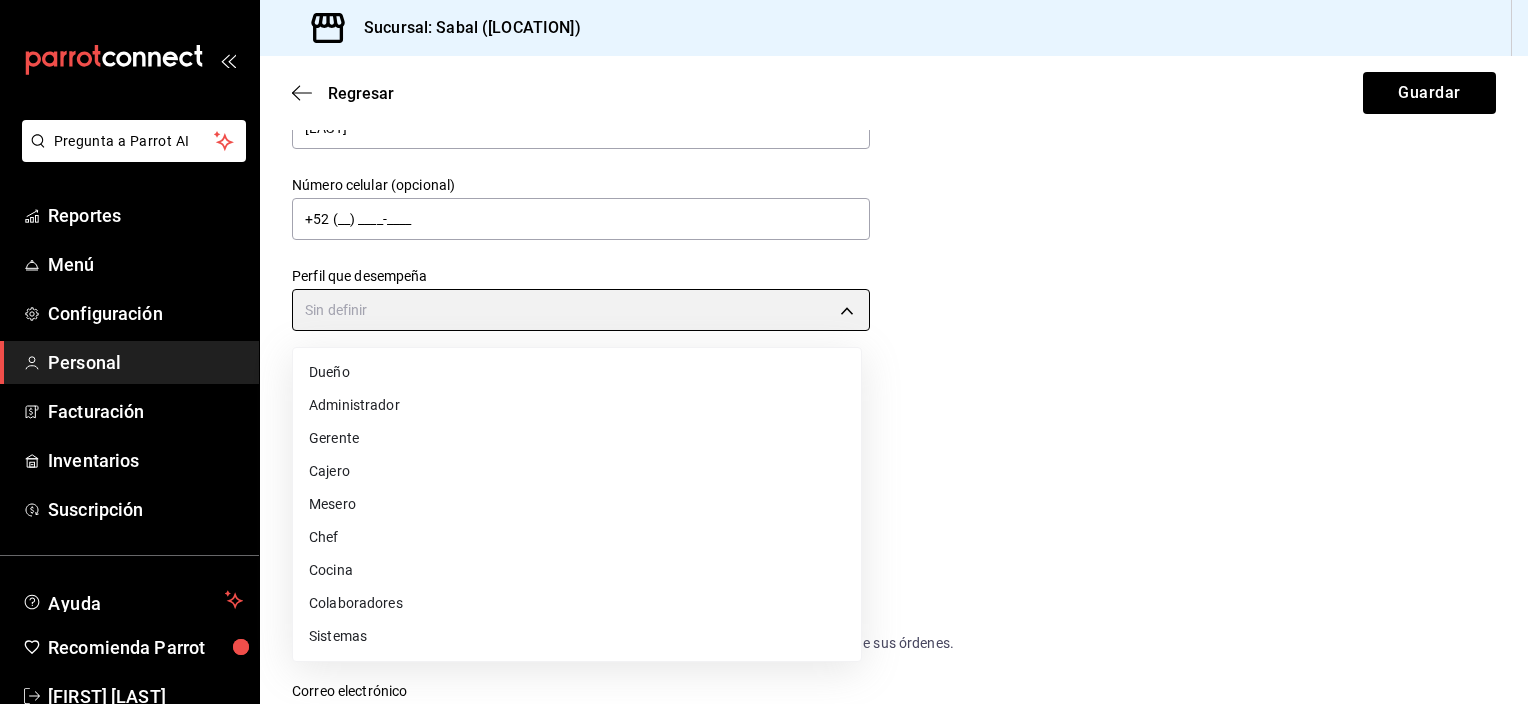 type on "WAITER" 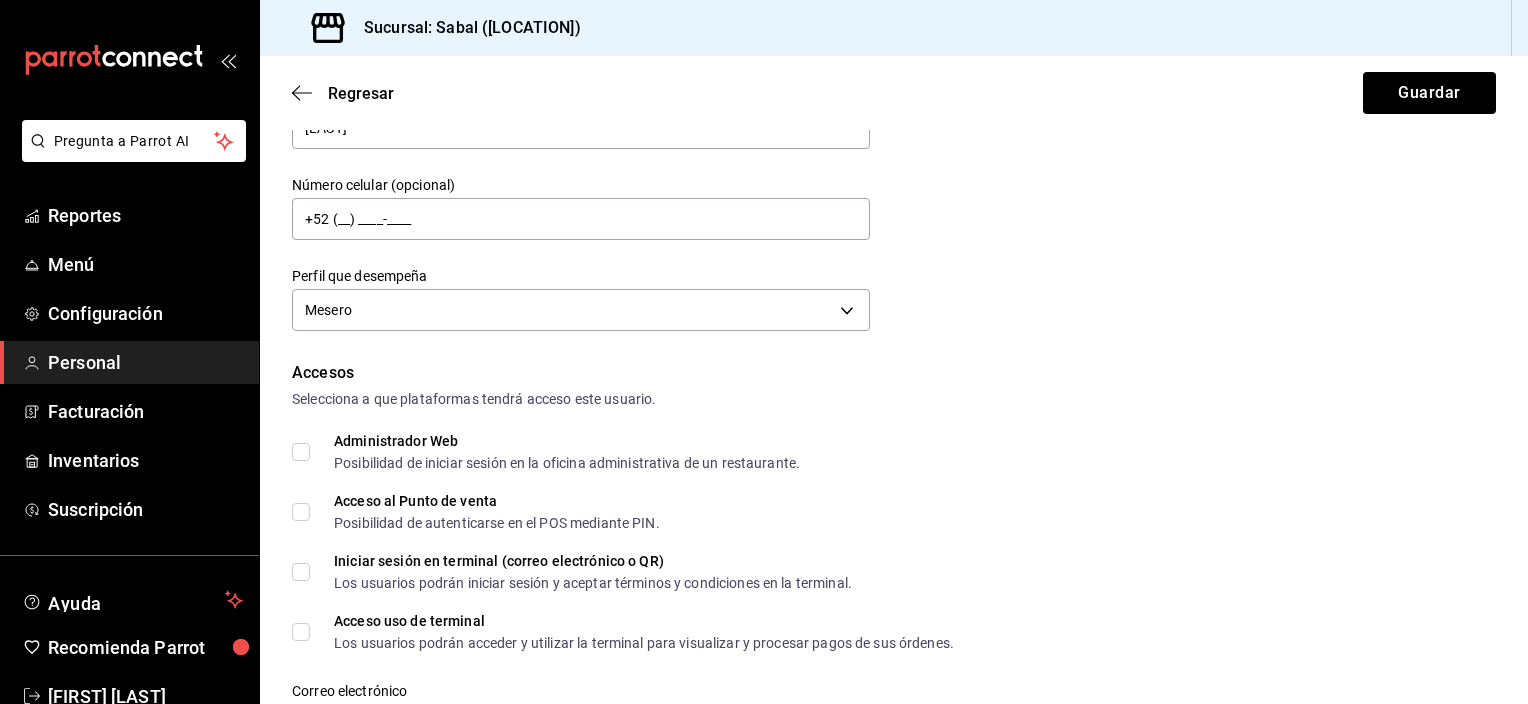 click on "Administrador Web Posibilidad de iniciar sesión en la oficina administrativa de un restaurante." at bounding box center (894, 452) 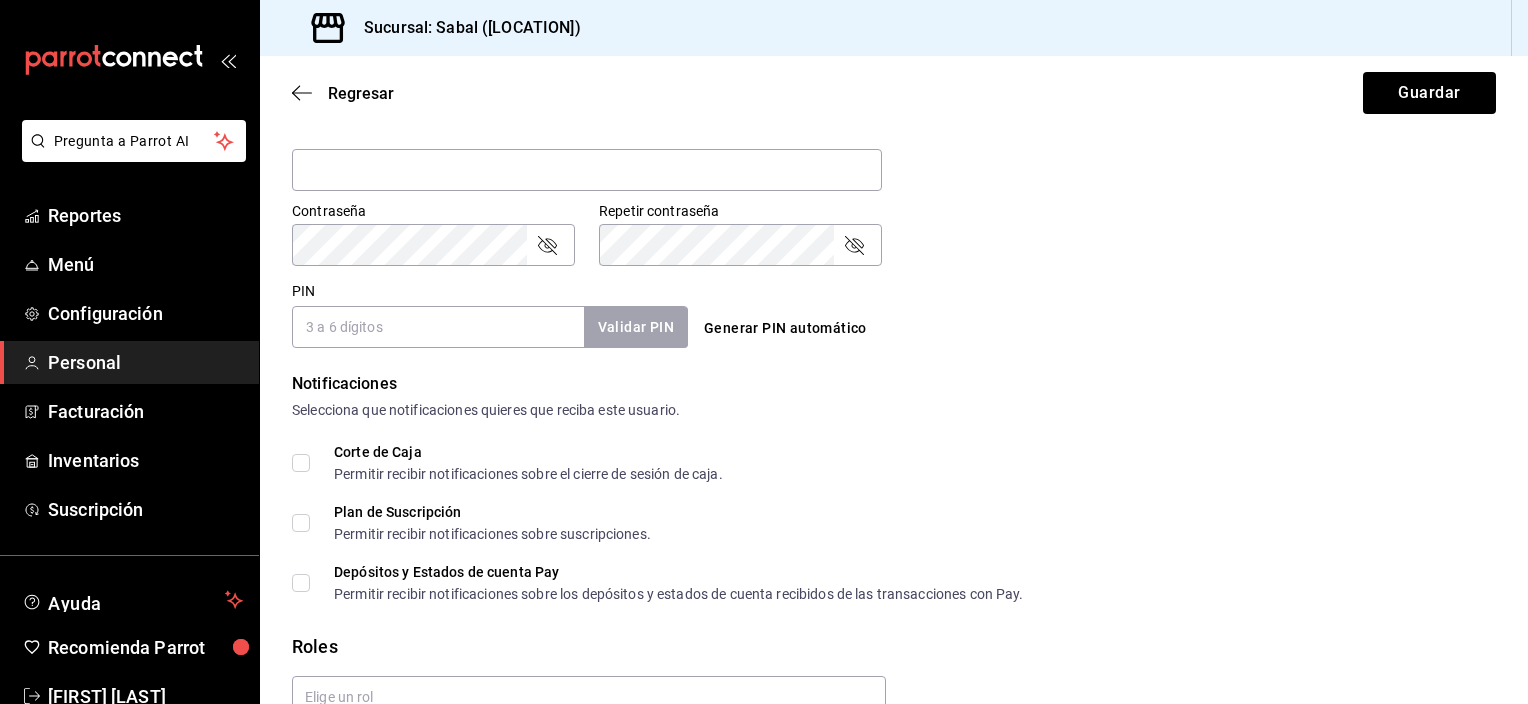 scroll, scrollTop: 800, scrollLeft: 0, axis: vertical 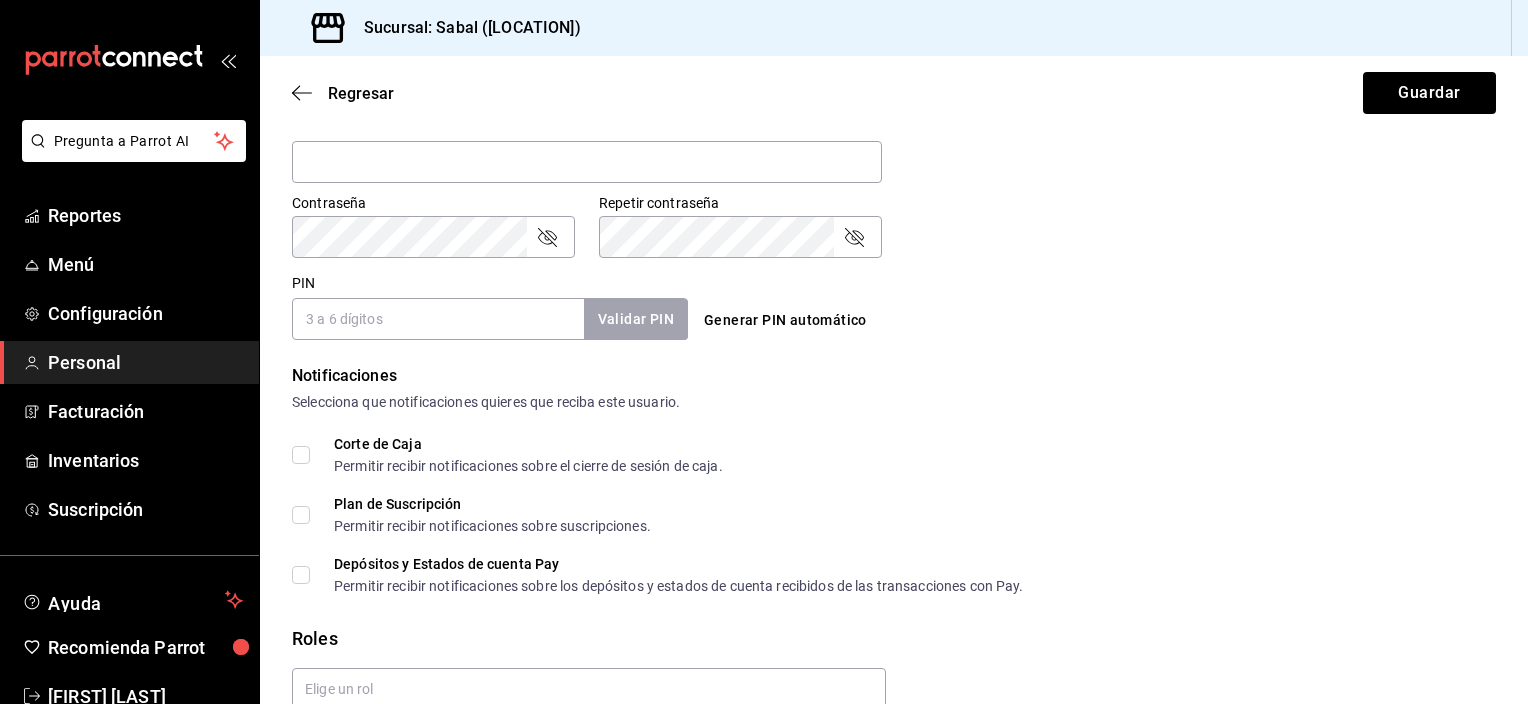 click on "PIN" at bounding box center [438, 319] 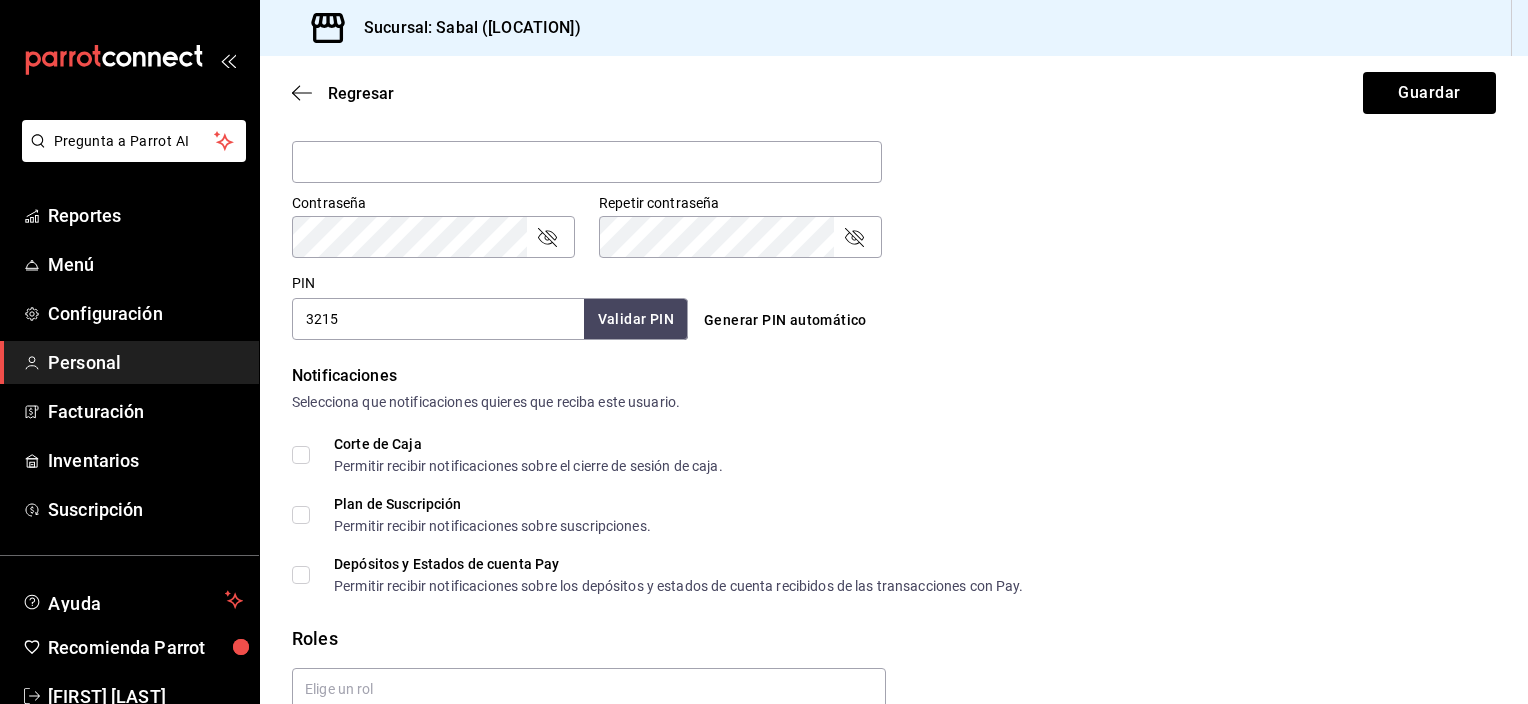 type on "3215" 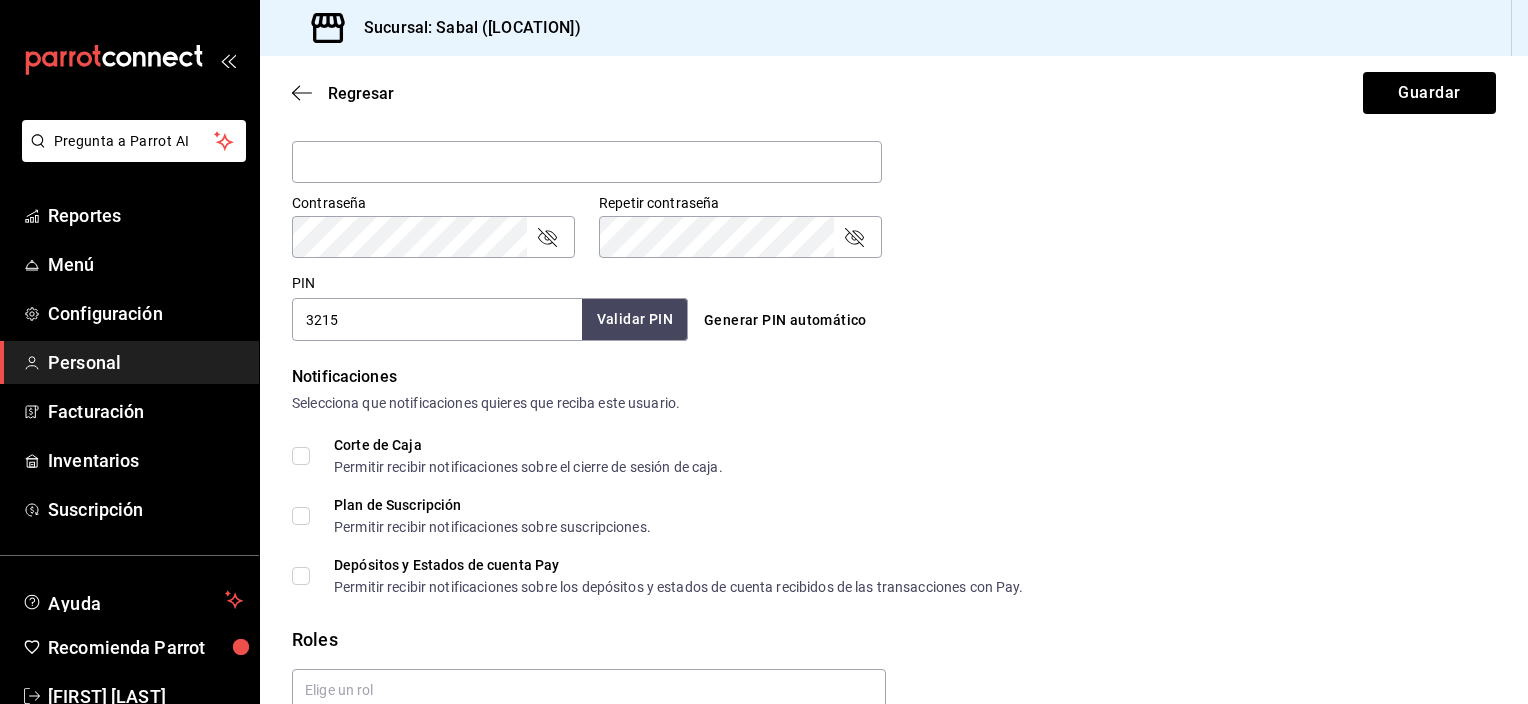 click on "Validar PIN" at bounding box center [635, 319] 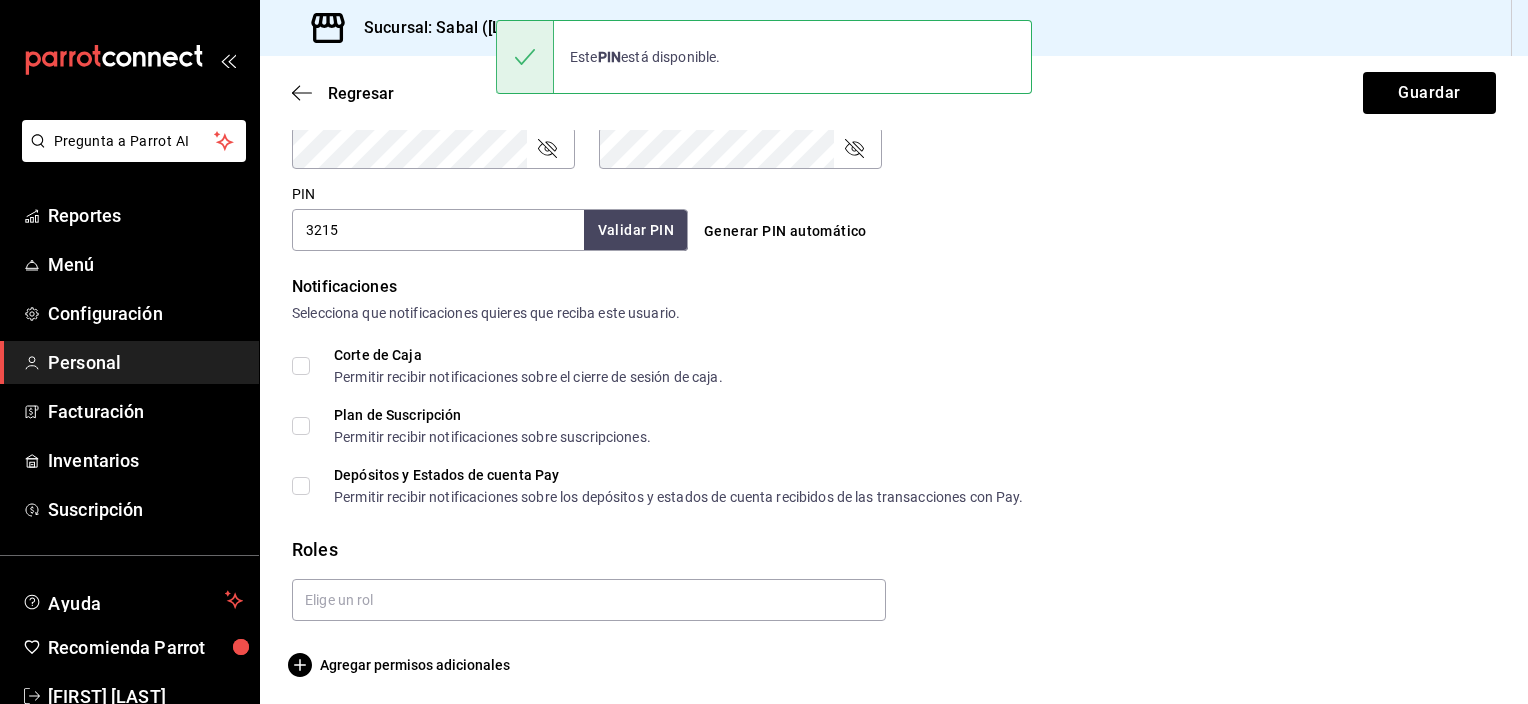 scroll, scrollTop: 894, scrollLeft: 0, axis: vertical 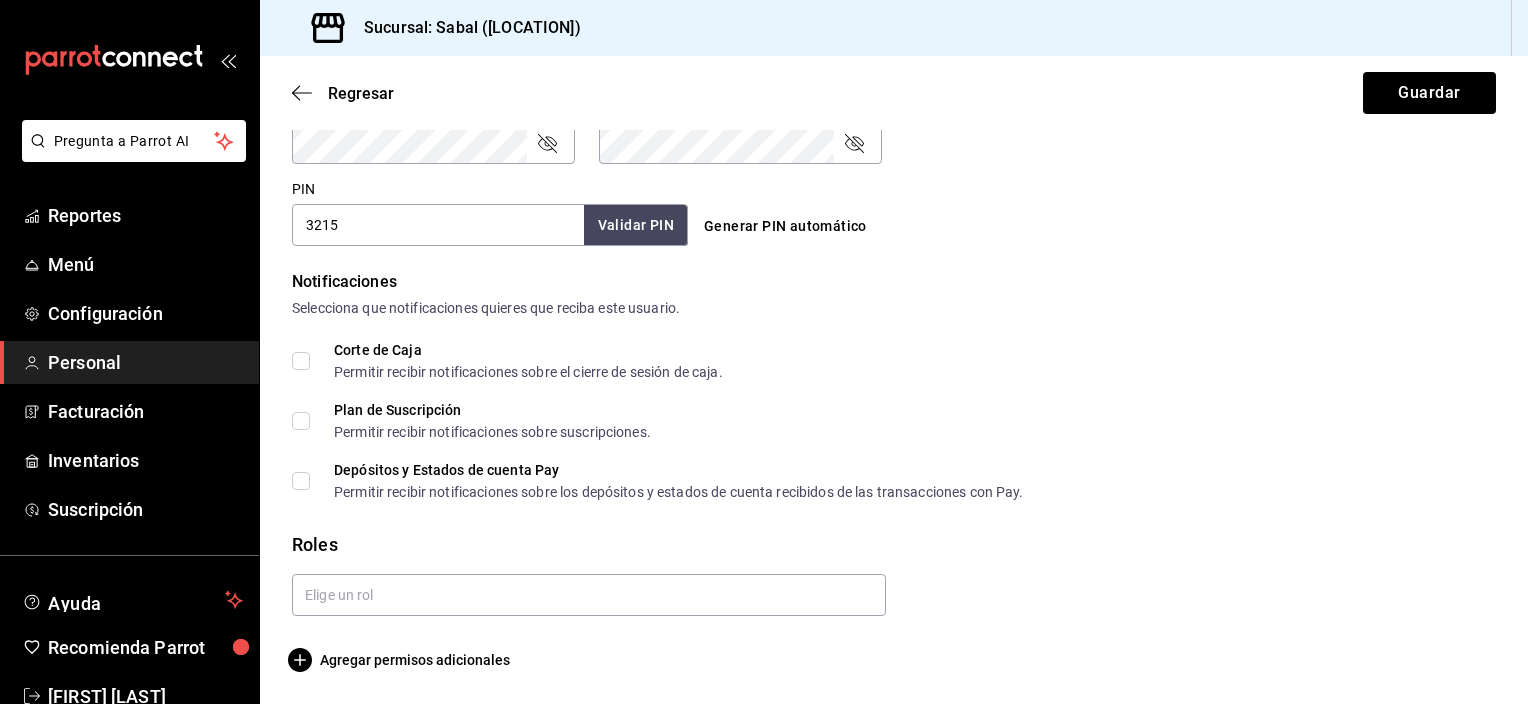 click on "Roles" at bounding box center [894, 544] 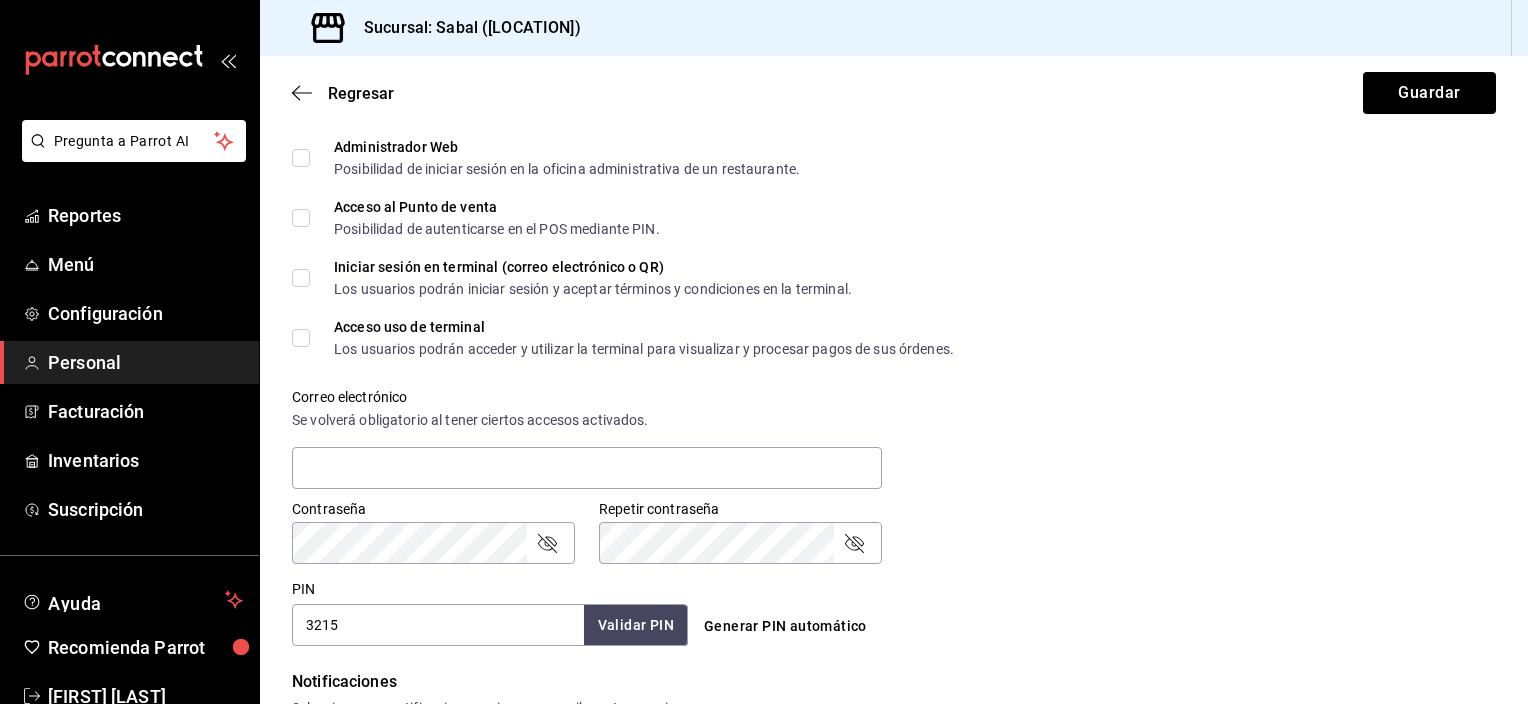 scroll, scrollTop: 894, scrollLeft: 0, axis: vertical 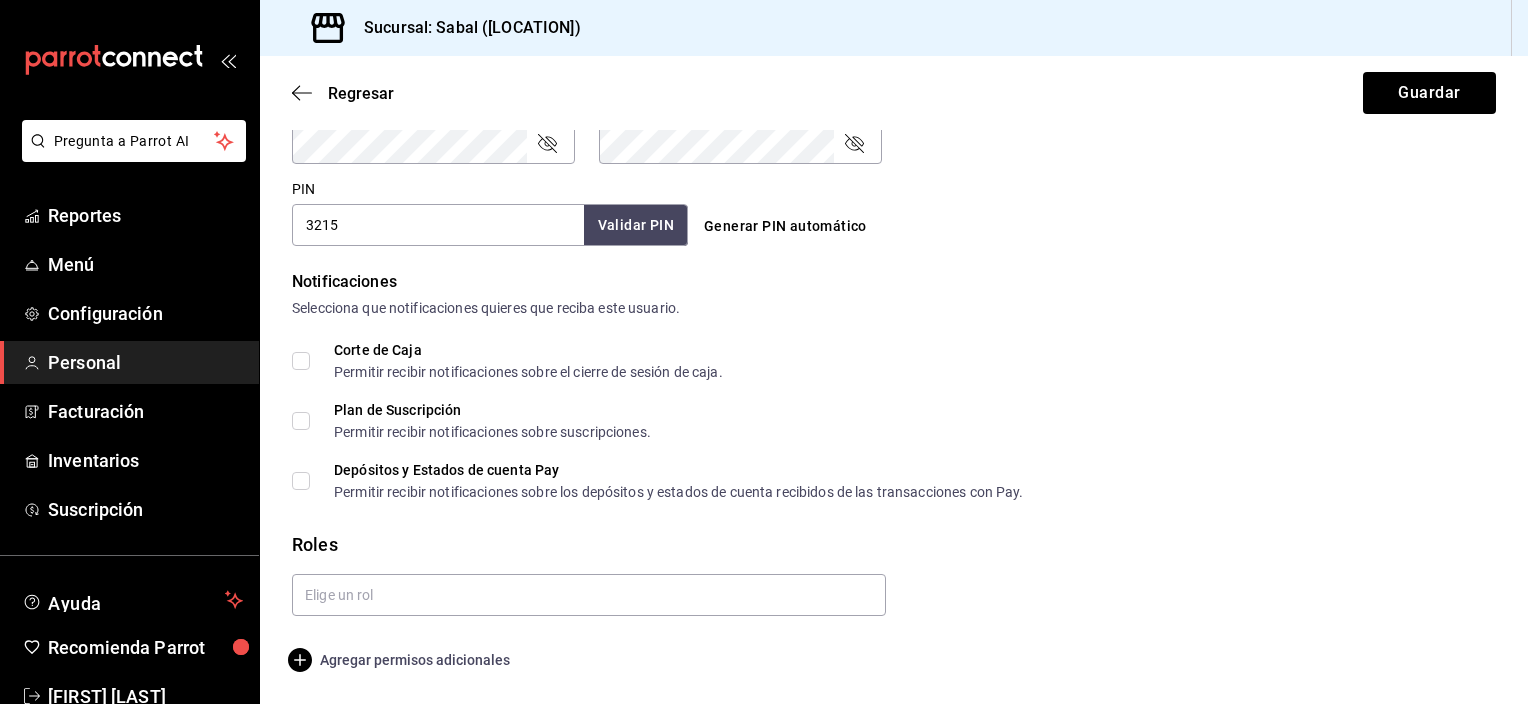 click on "Agregar permisos adicionales" at bounding box center [401, 660] 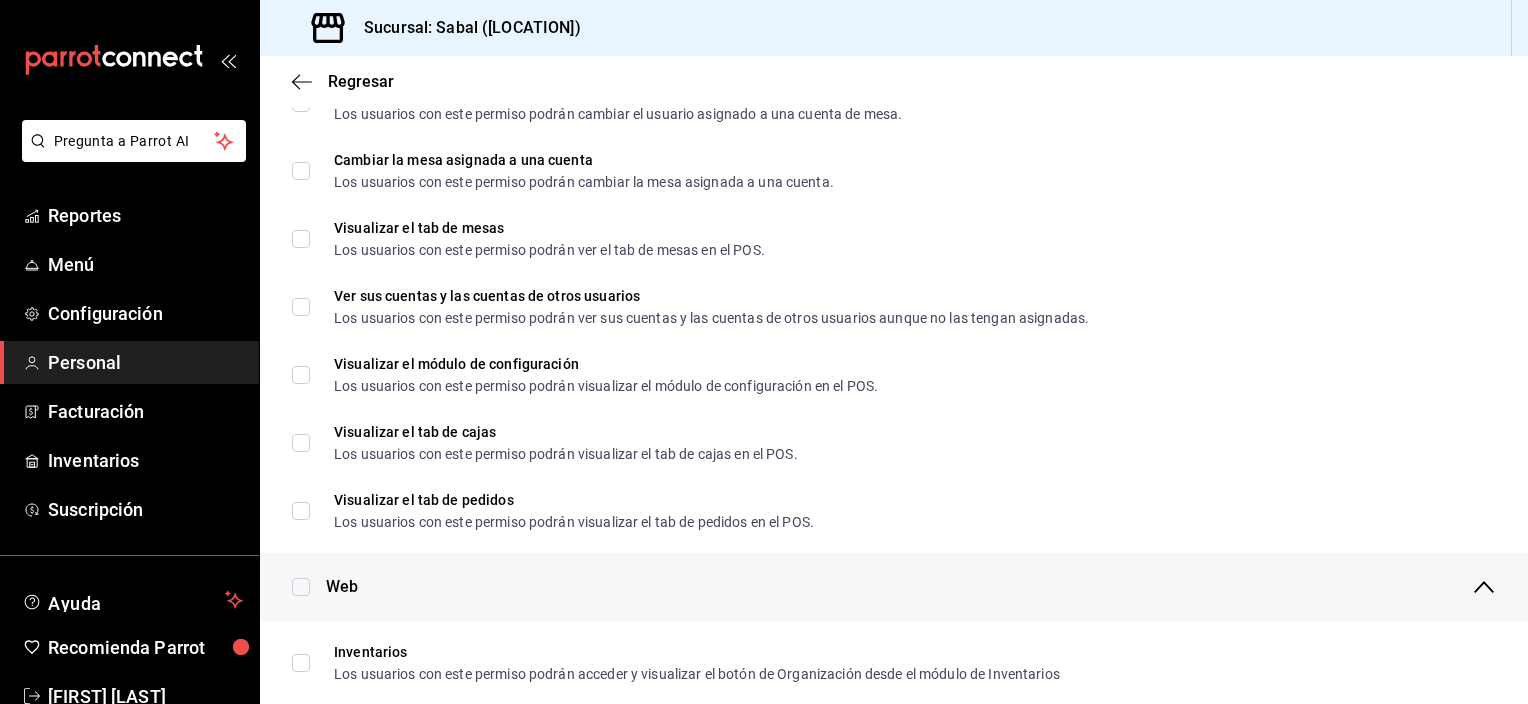 scroll, scrollTop: 0, scrollLeft: 0, axis: both 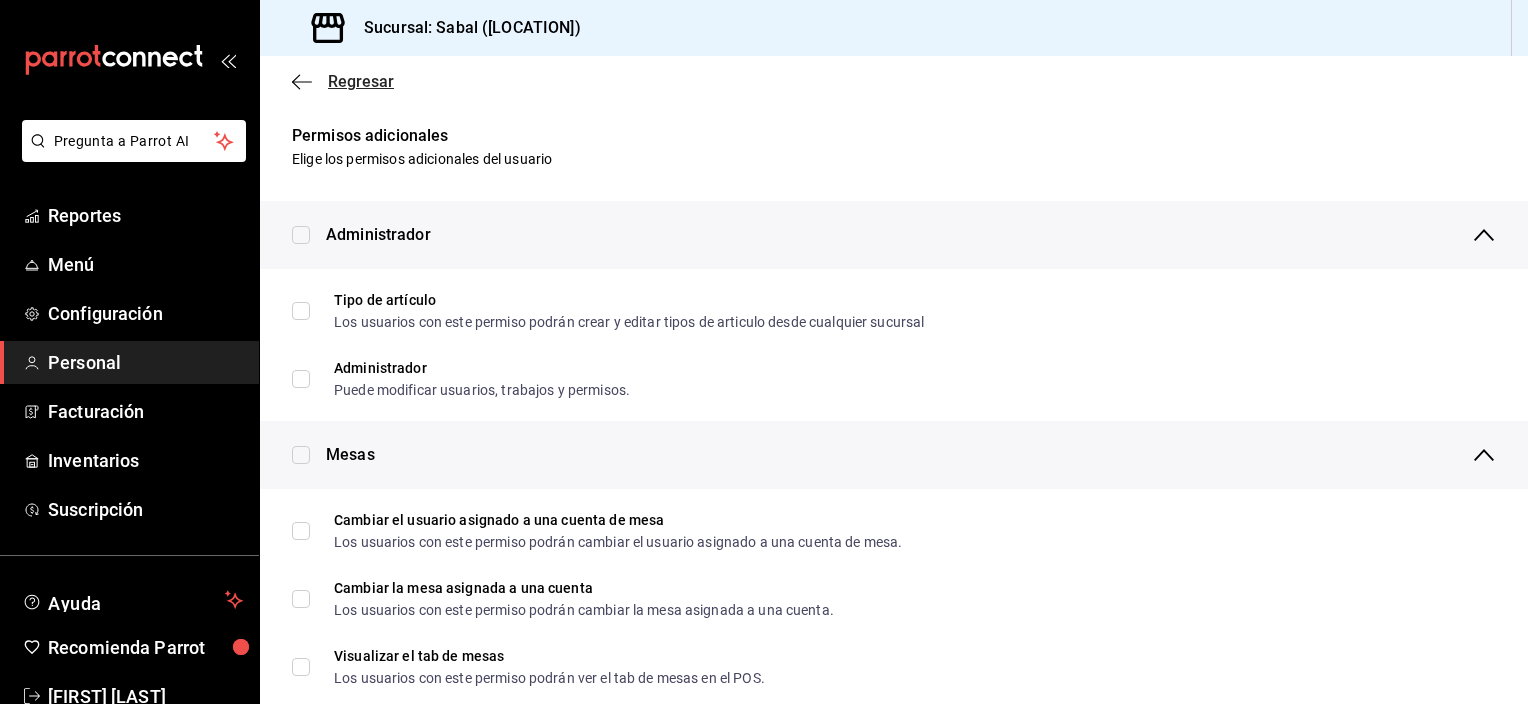 click 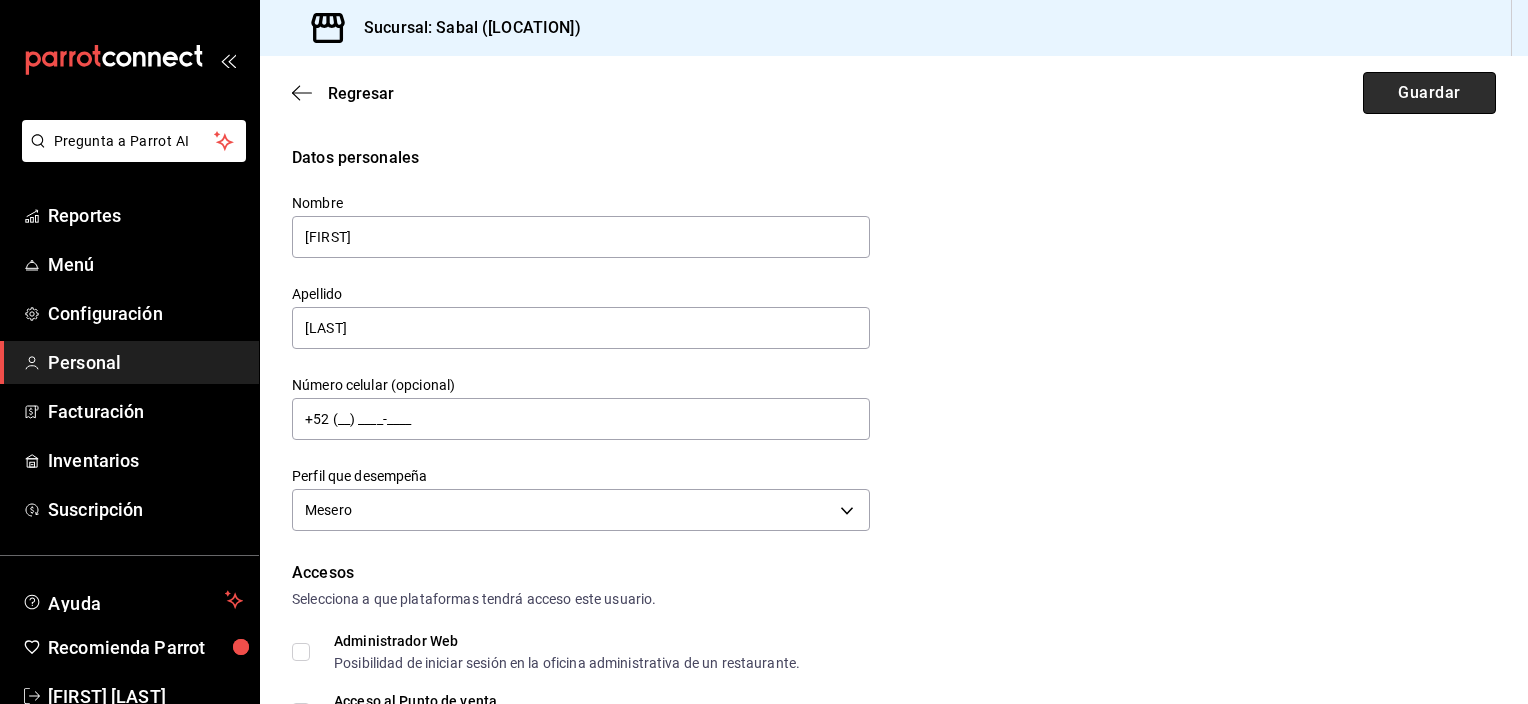 click on "Guardar" at bounding box center [1429, 93] 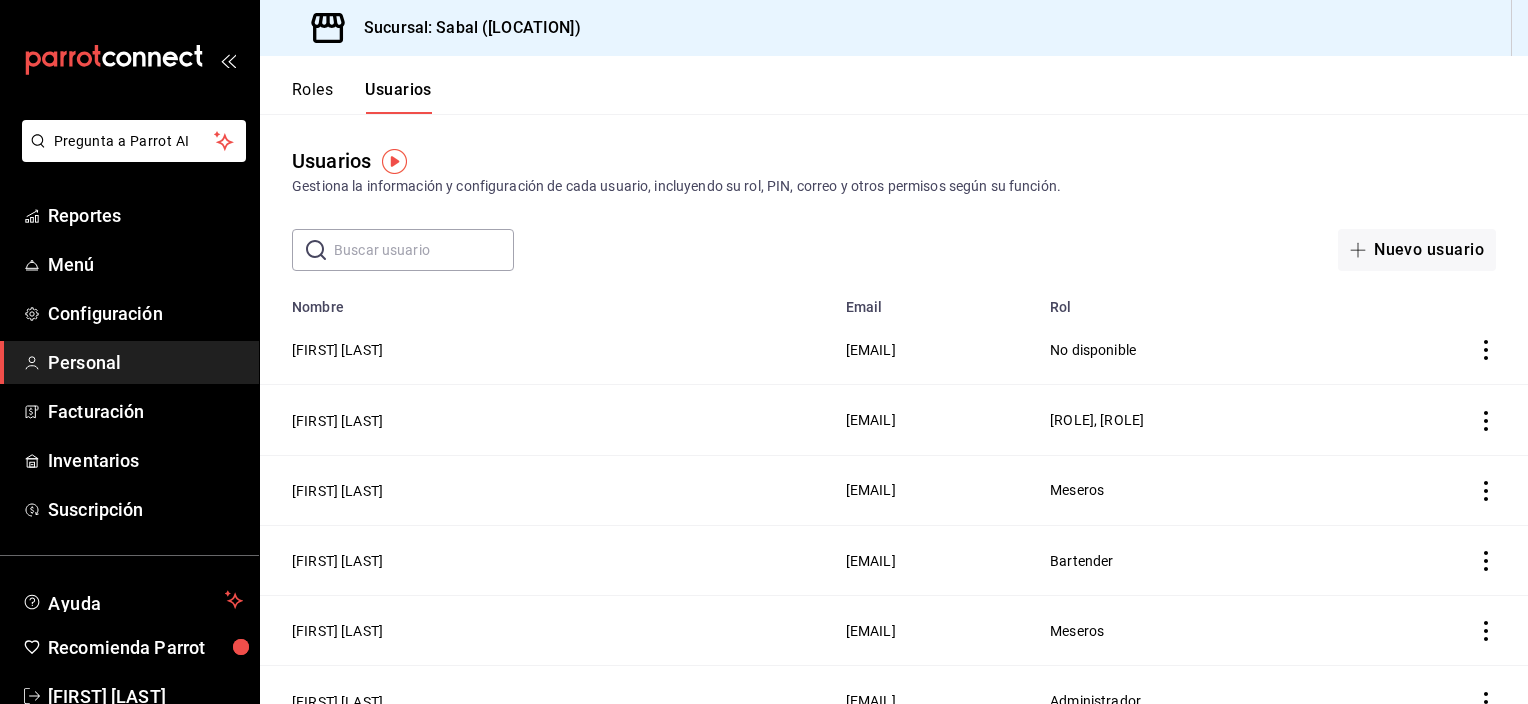 click 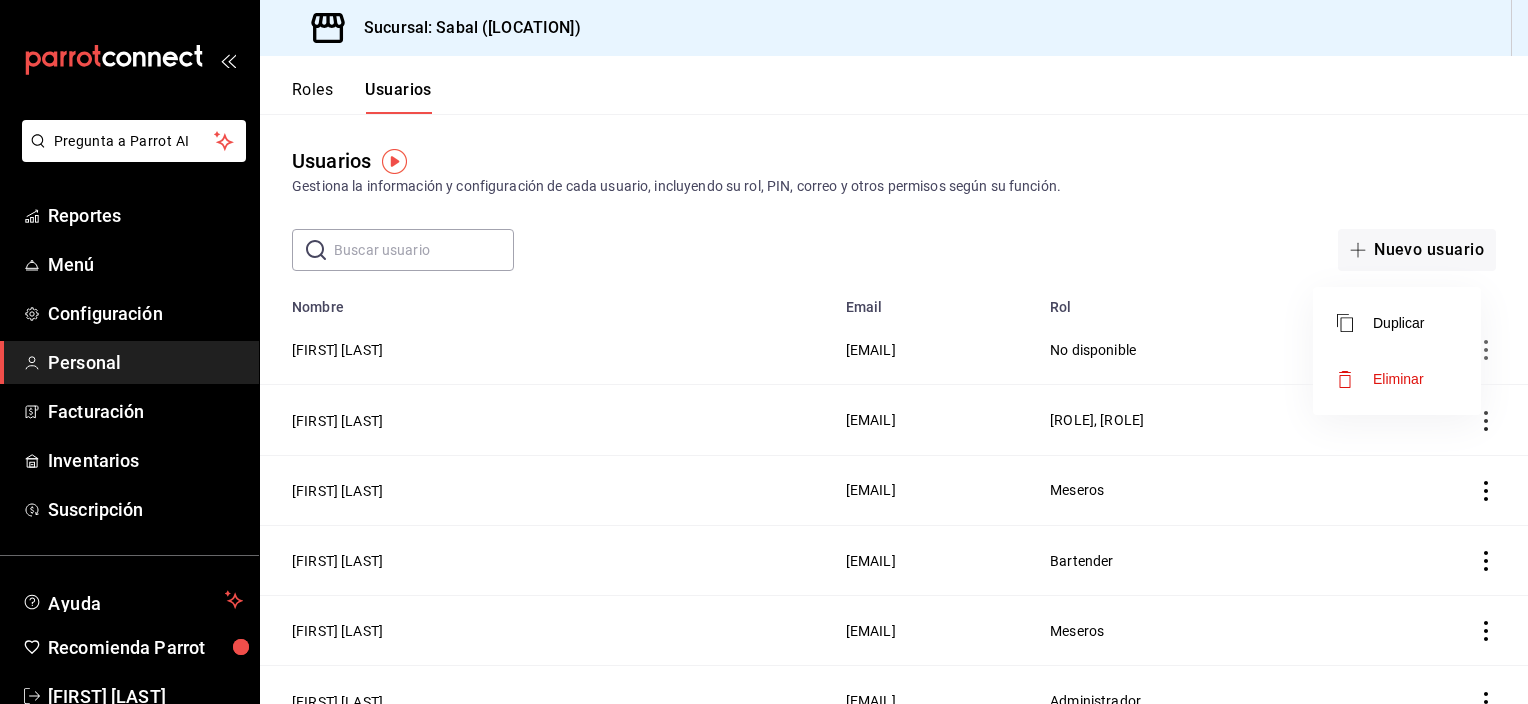drag, startPoint x: 900, startPoint y: 332, endPoint x: 837, endPoint y: 344, distance: 64.132675 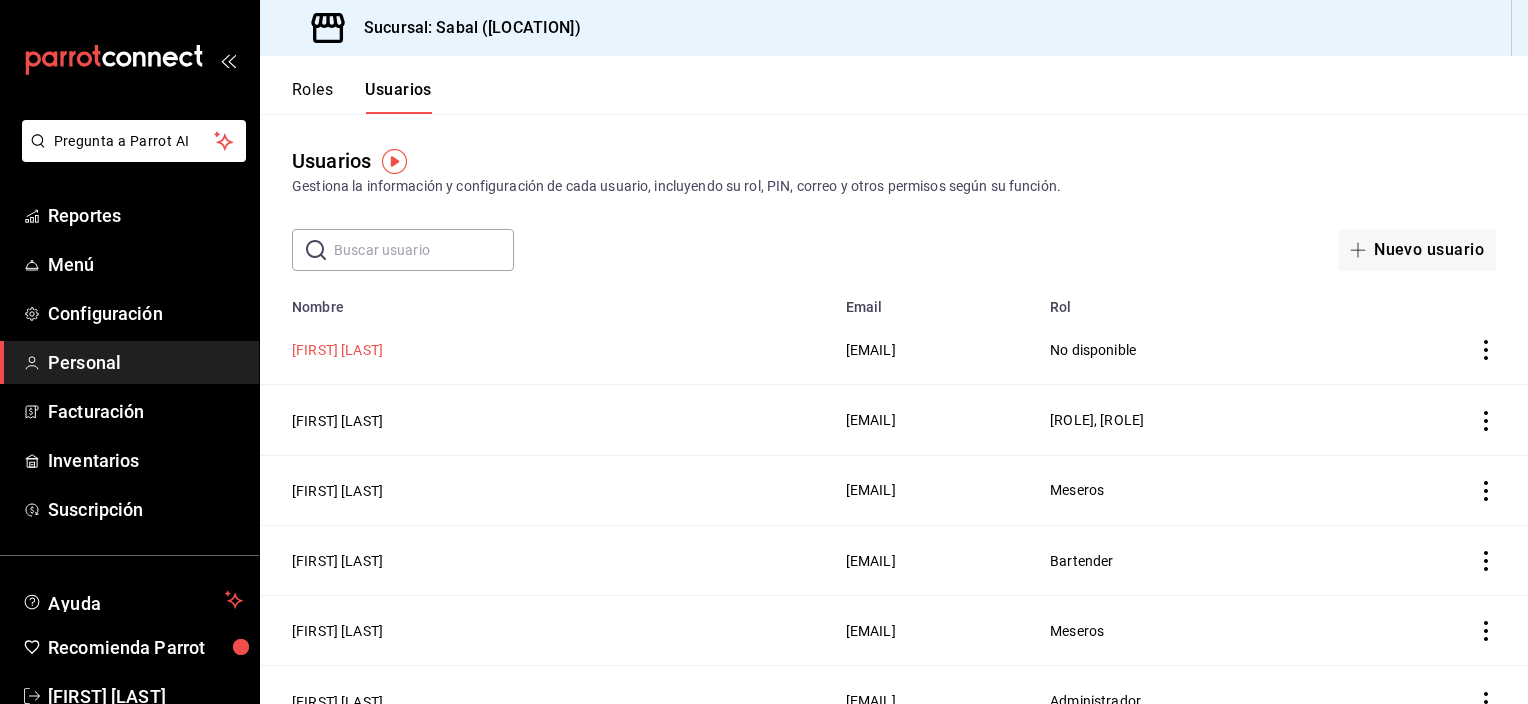 click on "[FIRST] [LAST]" at bounding box center (337, 350) 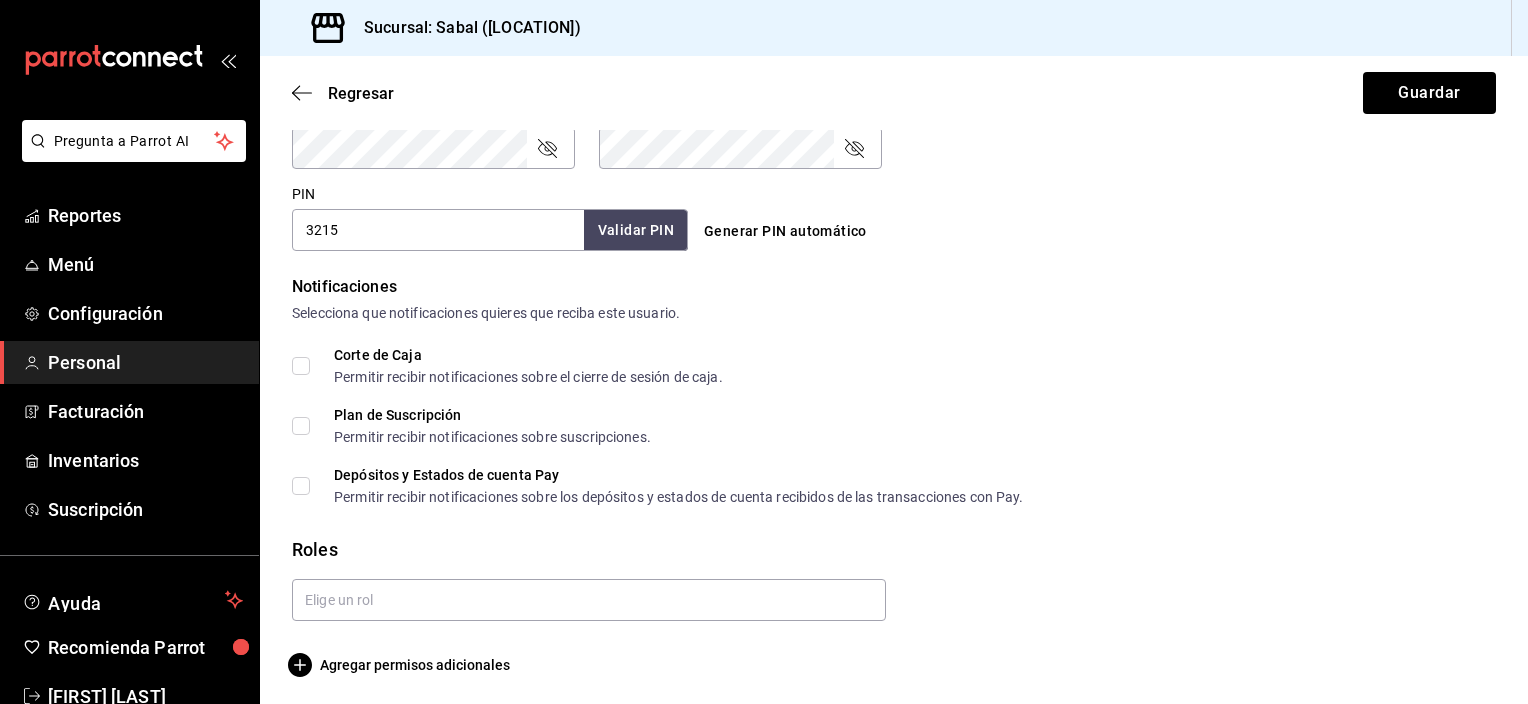 scroll, scrollTop: 894, scrollLeft: 0, axis: vertical 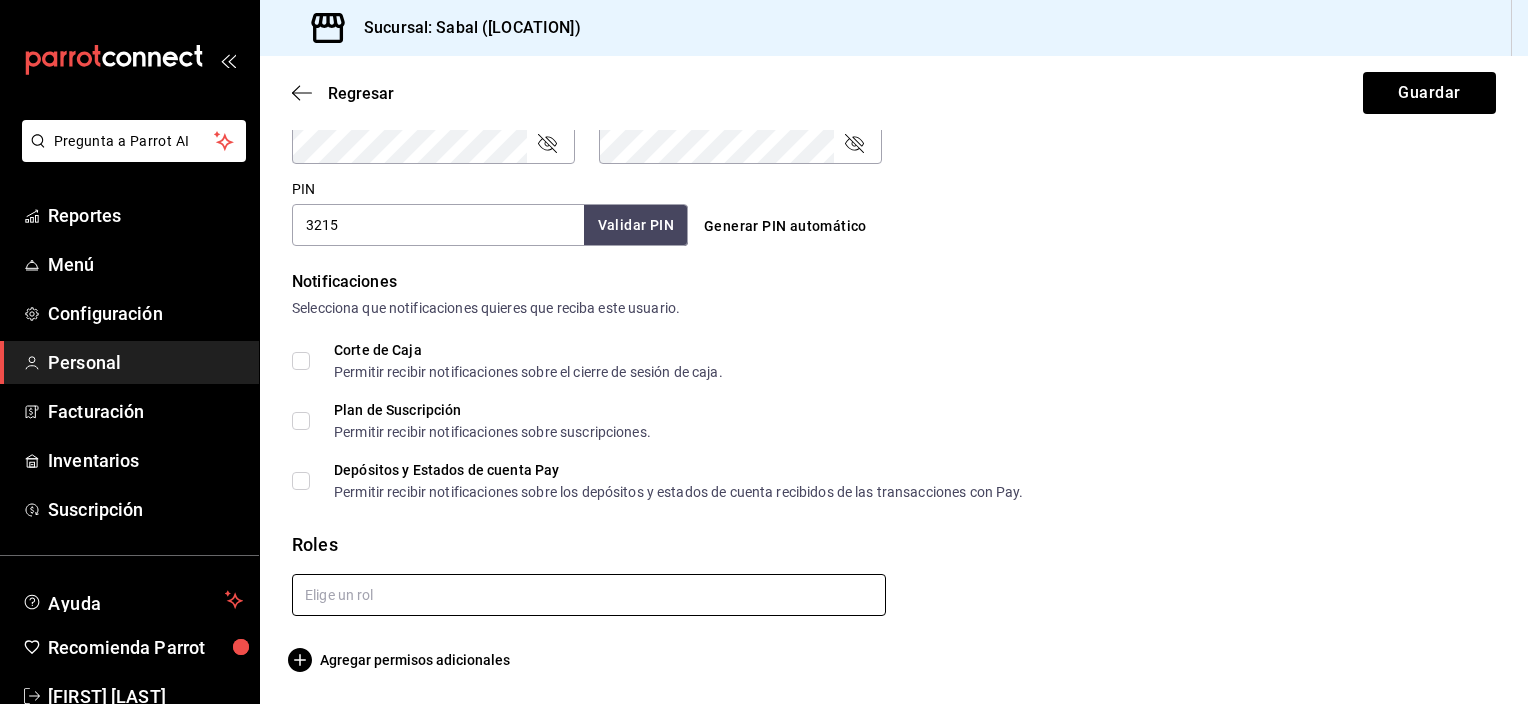 click at bounding box center (589, 595) 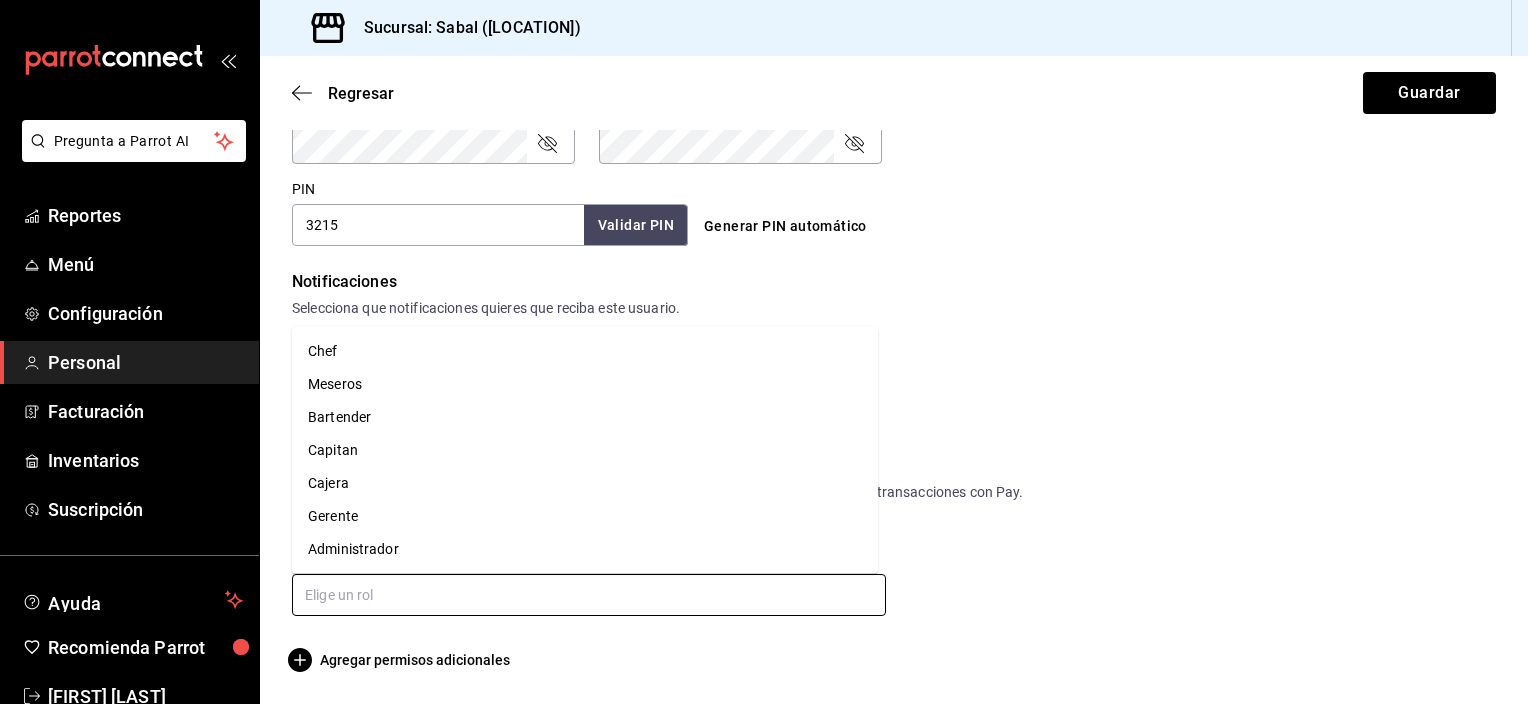 click on "Meseros" at bounding box center (585, 384) 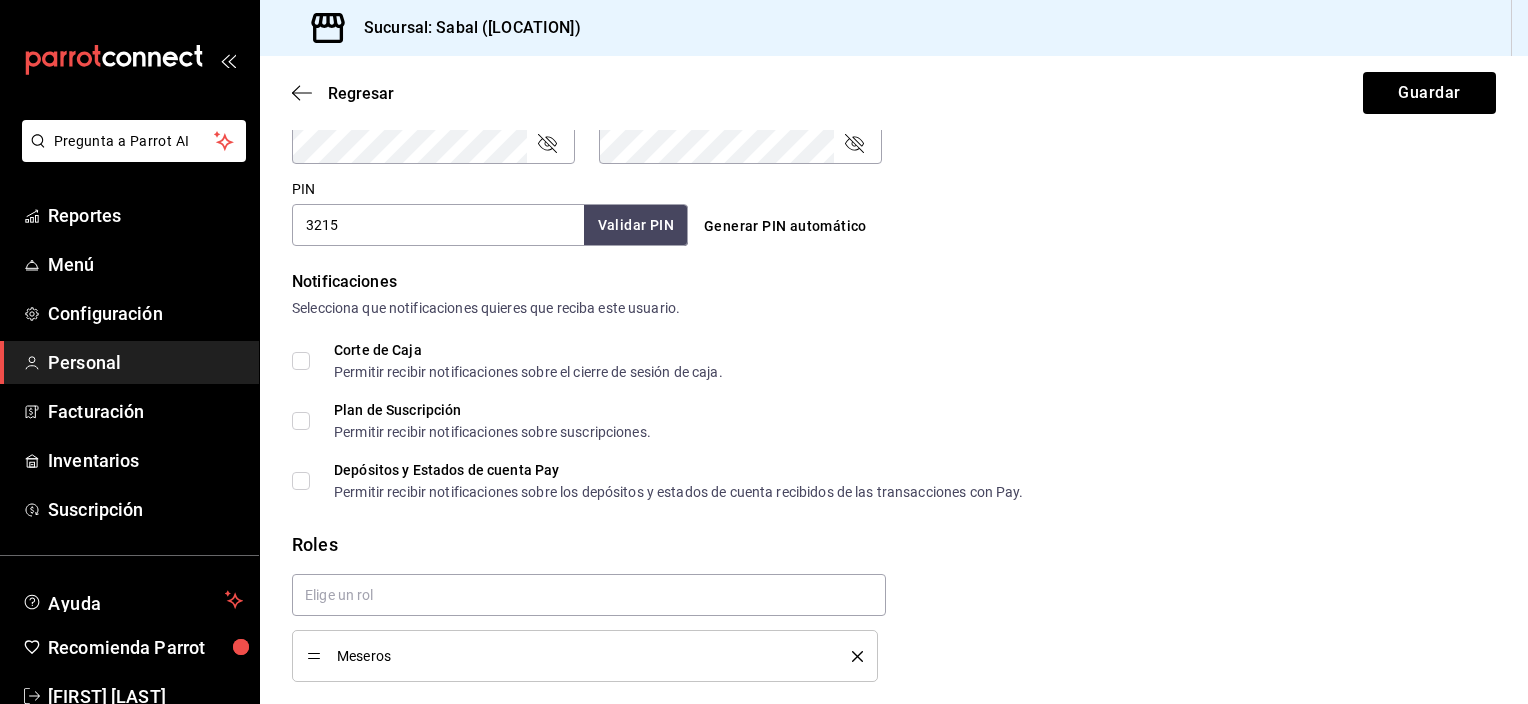 click on "Corte de Caja Permitir recibir notificaciones sobre el cierre de sesión de caja. Plan de Suscripción Permitir recibir notificaciones sobre suscripciones. Depósitos y Estados de cuenta Pay Permitir recibir notificaciones sobre los depósitos y estados de cuenta recibidos de las transacciones con Pay." at bounding box center [894, 421] 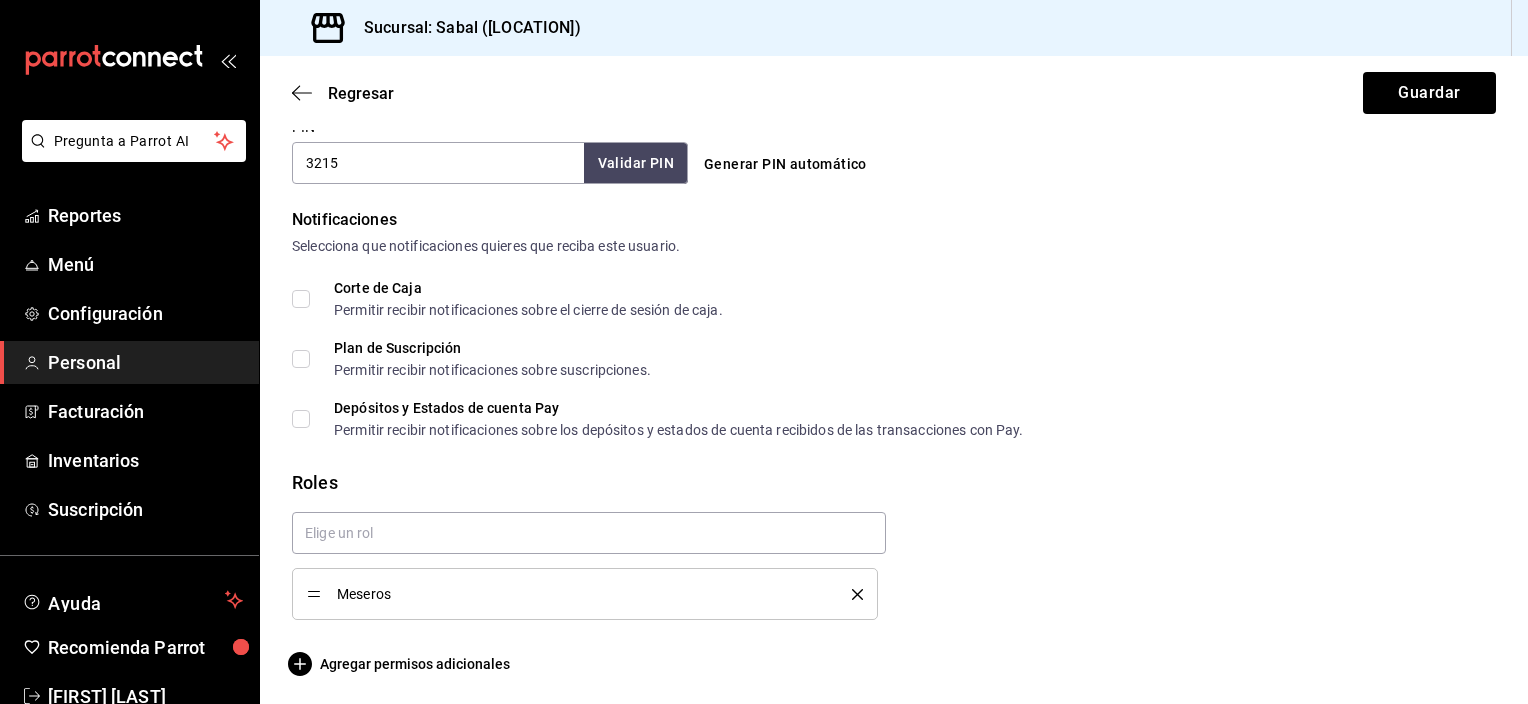 scroll, scrollTop: 960, scrollLeft: 0, axis: vertical 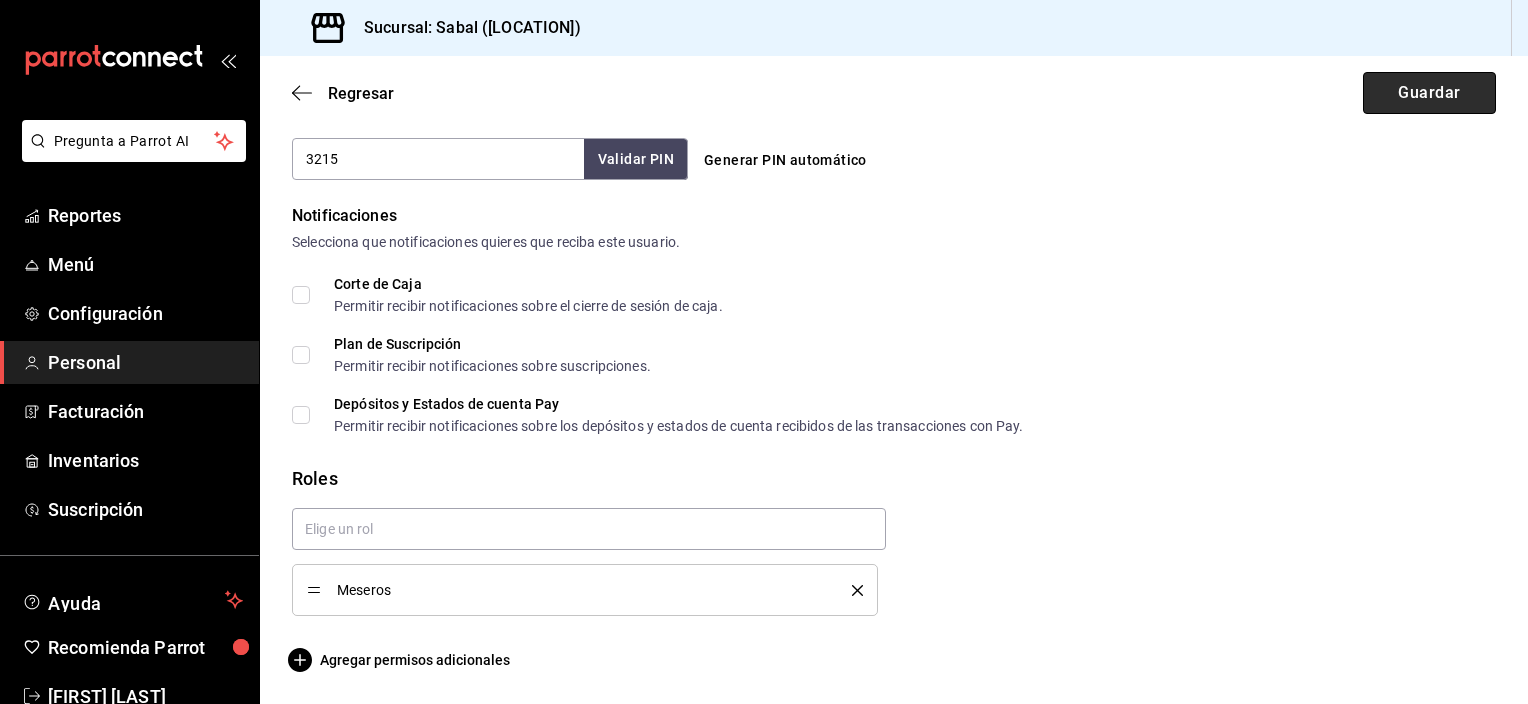click on "Guardar" at bounding box center [1429, 93] 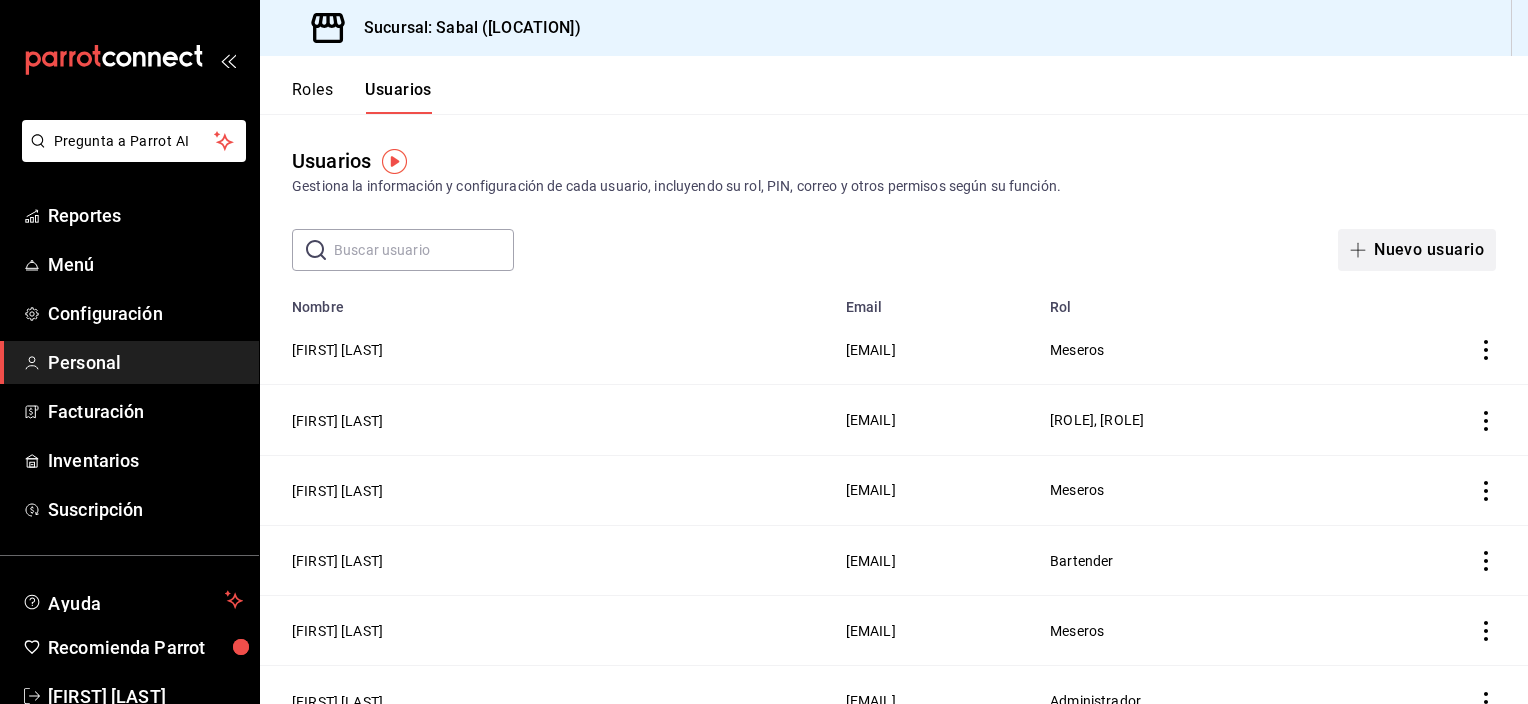 click on "Nuevo usuario" at bounding box center (1417, 250) 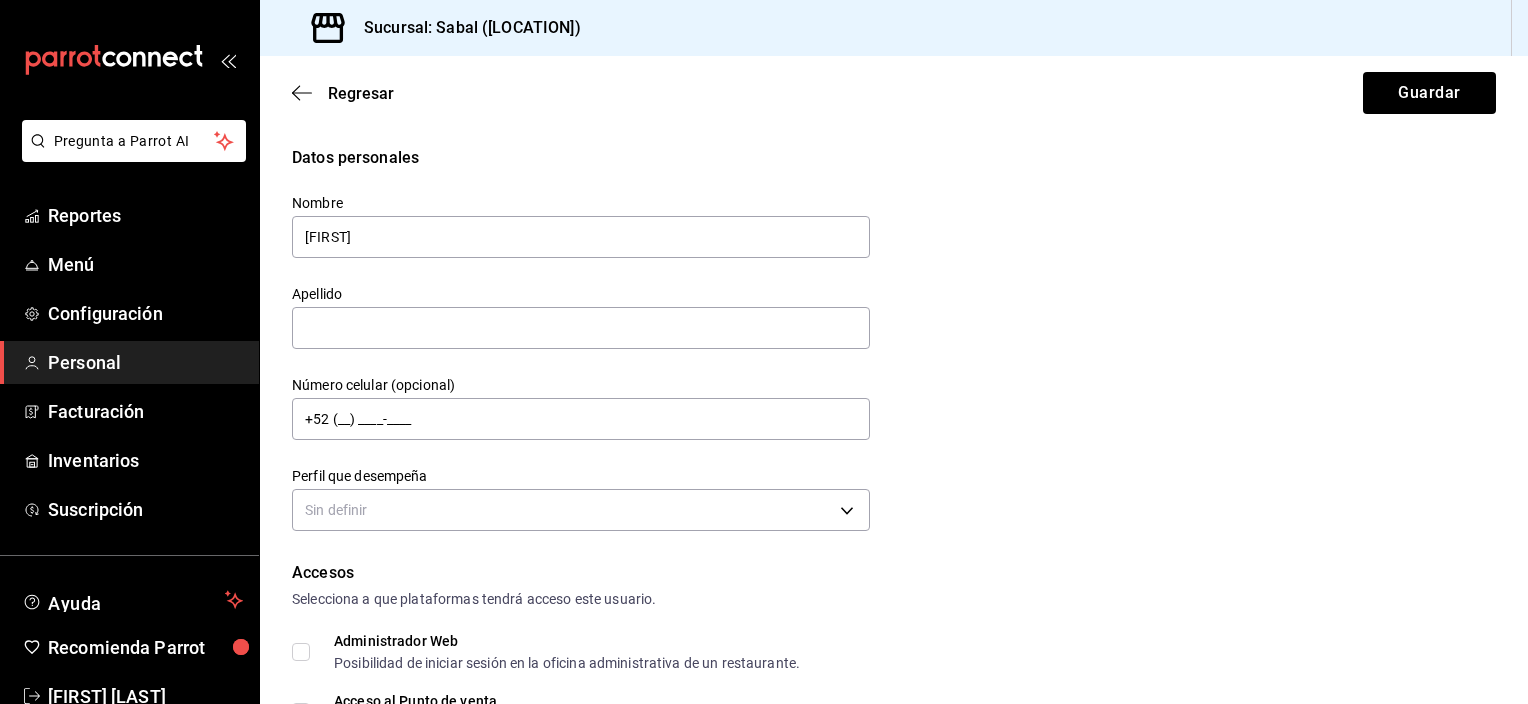 scroll, scrollTop: 100, scrollLeft: 0, axis: vertical 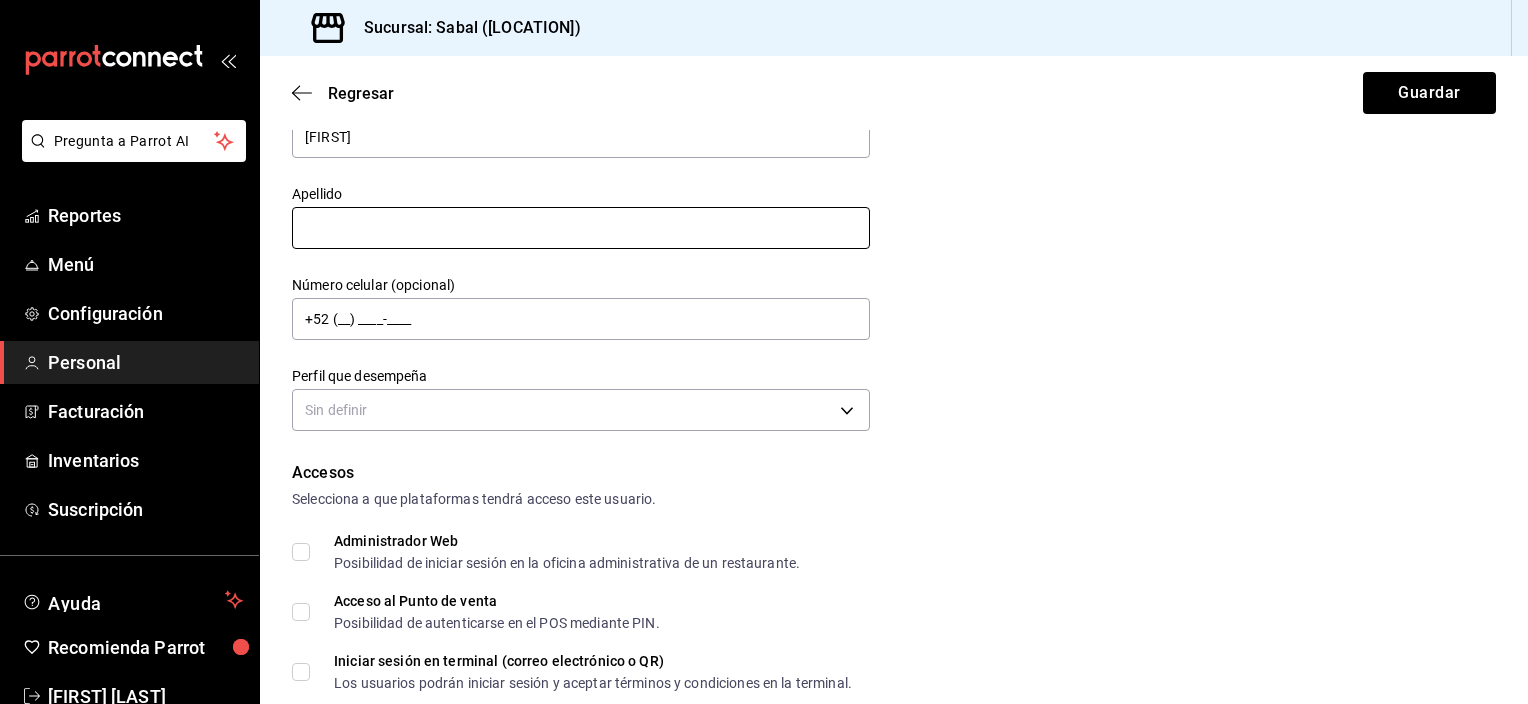 type on "[FIRST]" 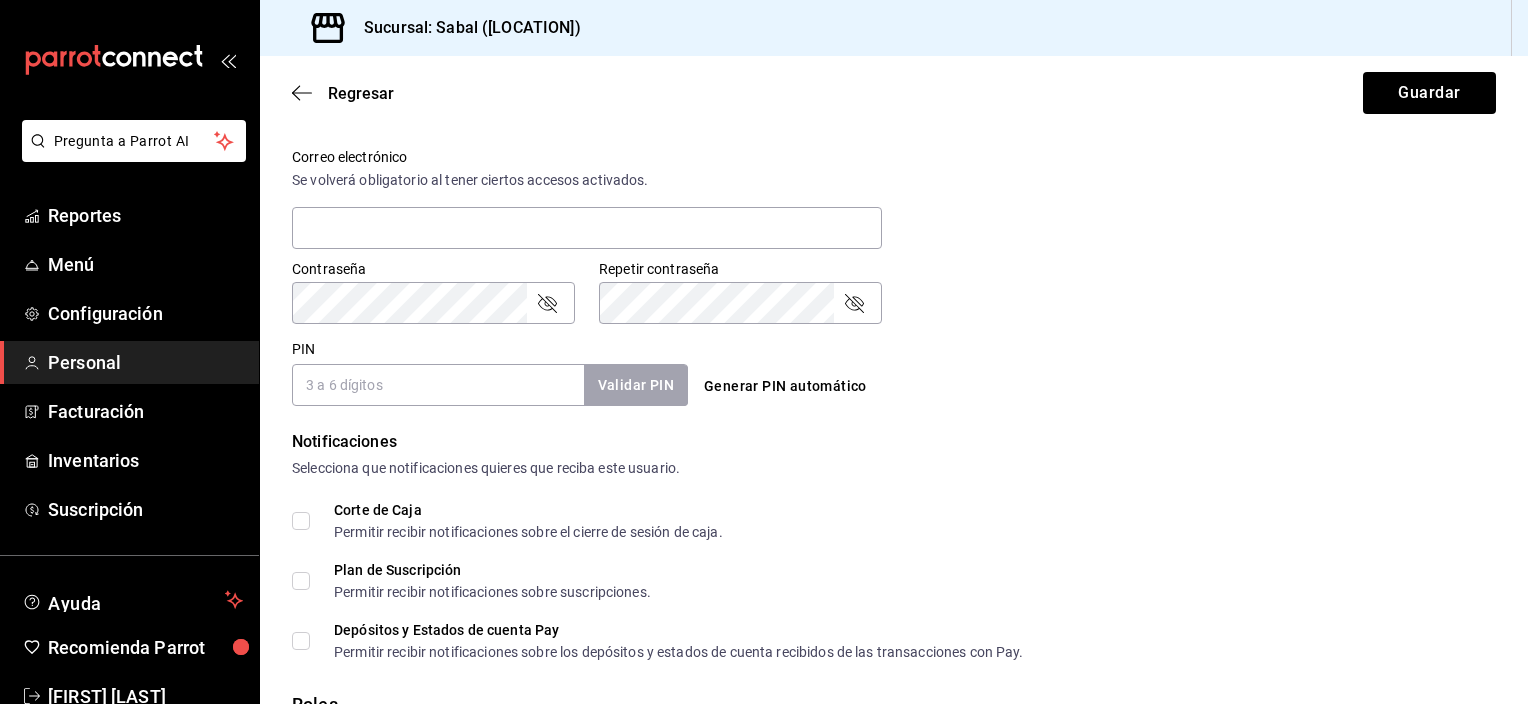scroll, scrollTop: 800, scrollLeft: 0, axis: vertical 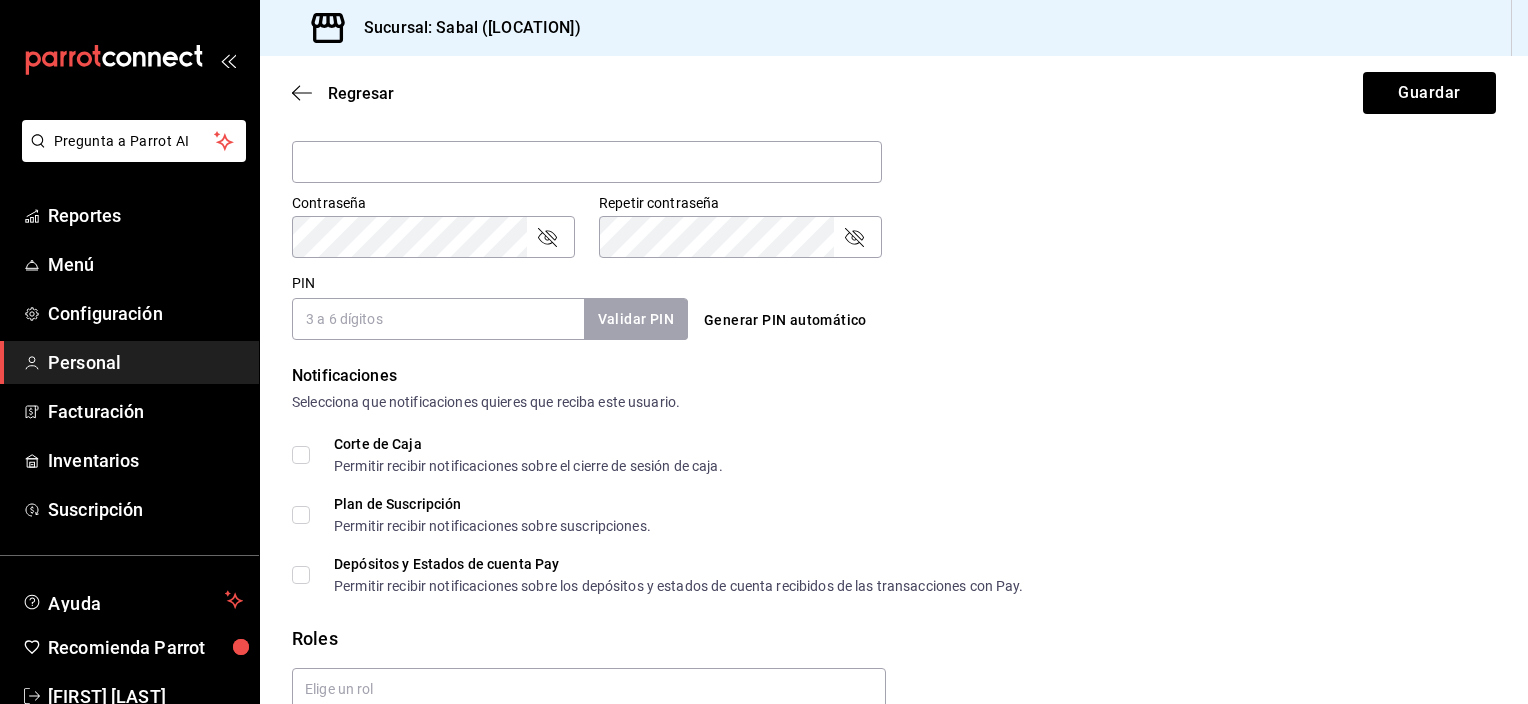 type on "Maldonado" 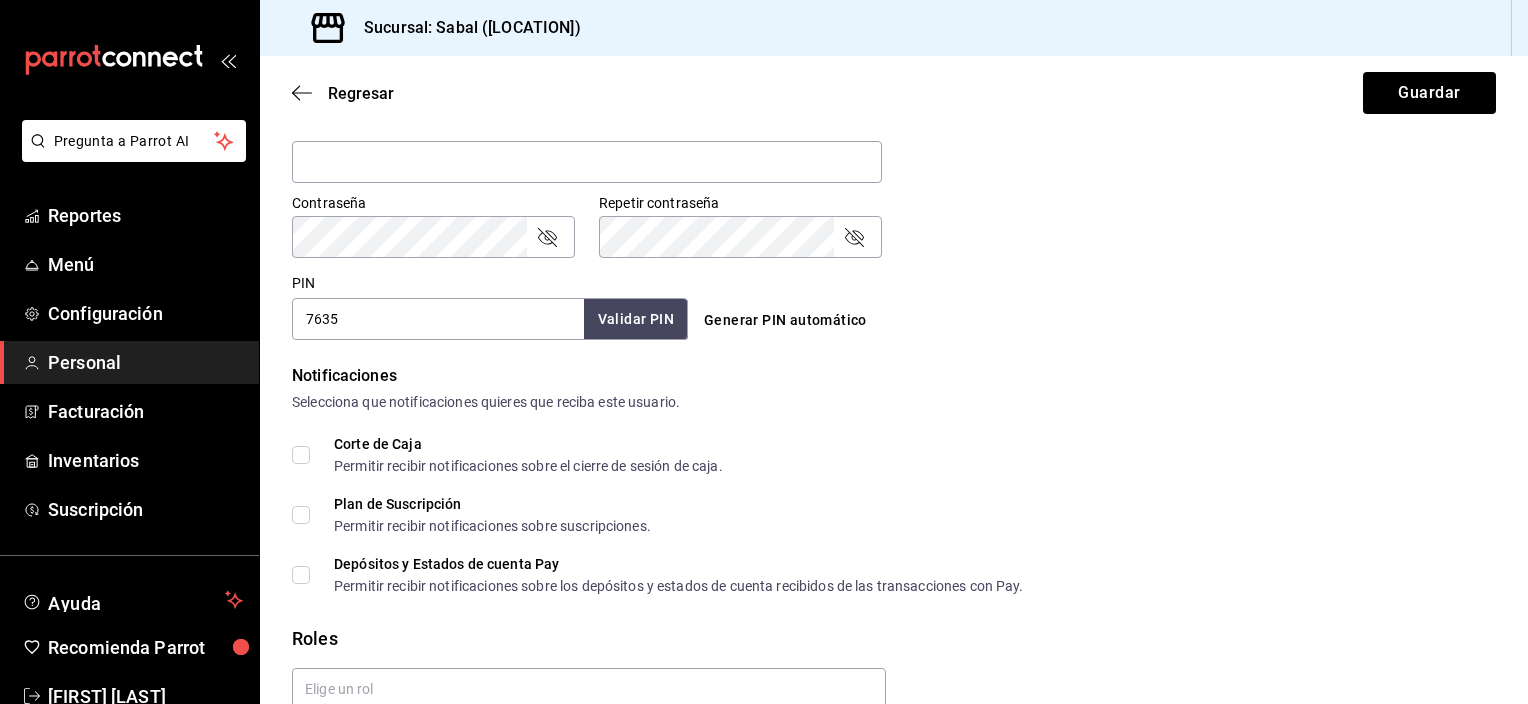 type on "7635" 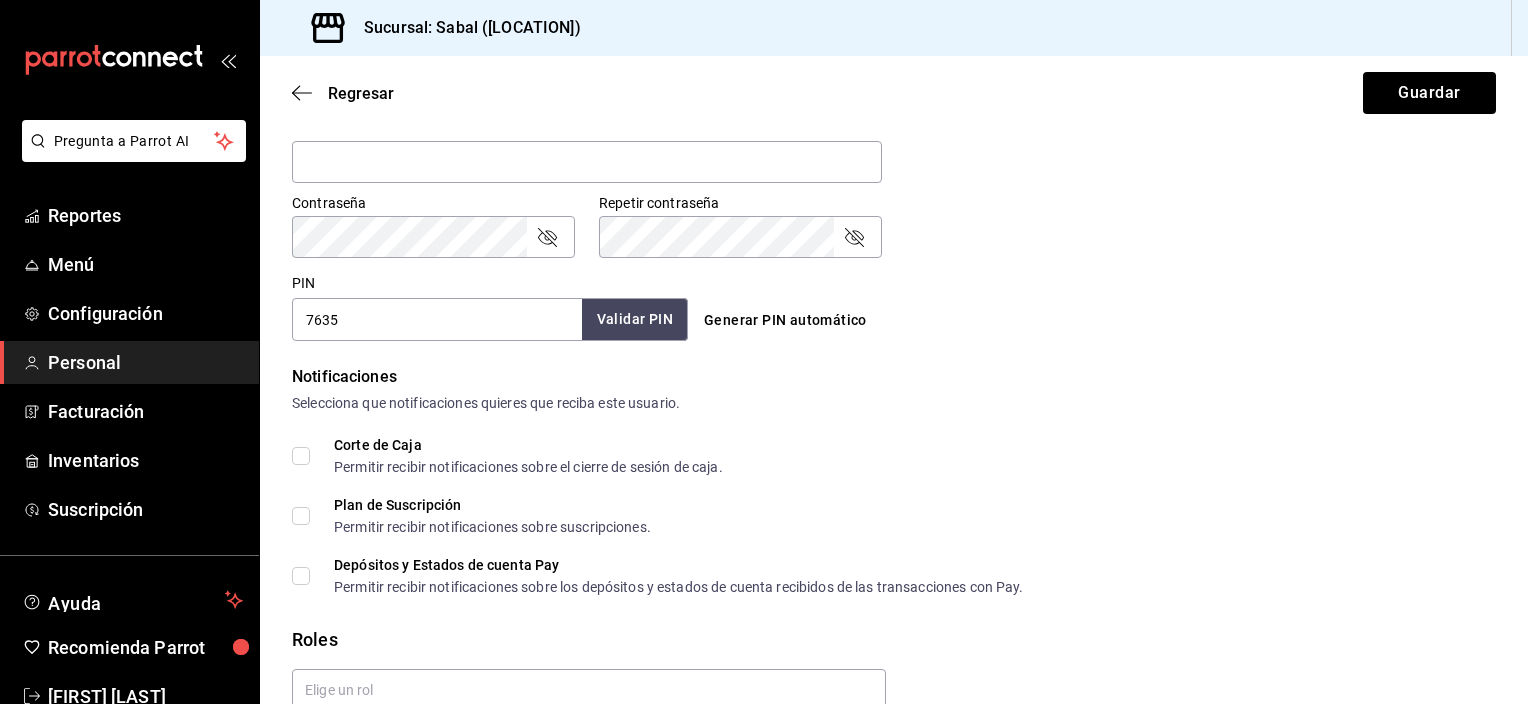 click on "Validar PIN" at bounding box center [635, 319] 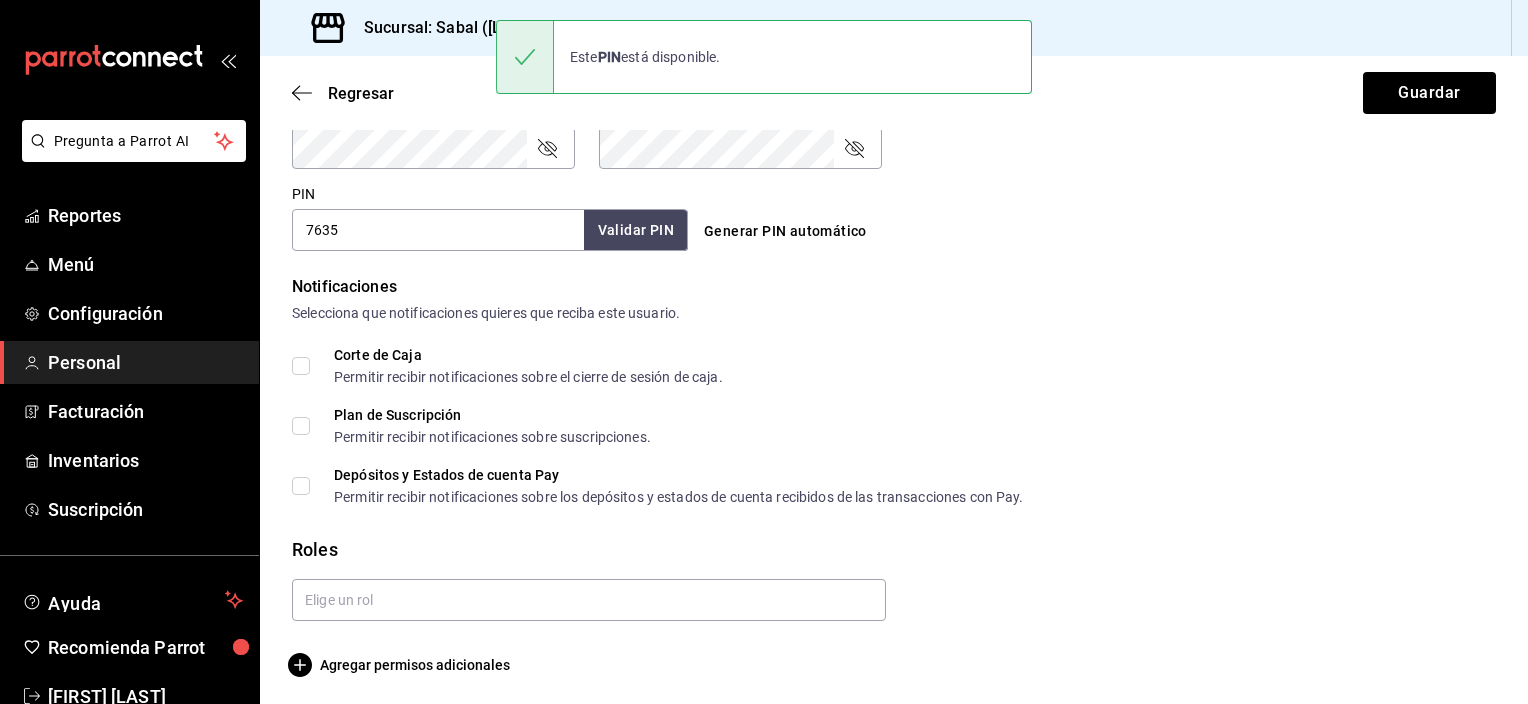 scroll, scrollTop: 894, scrollLeft: 0, axis: vertical 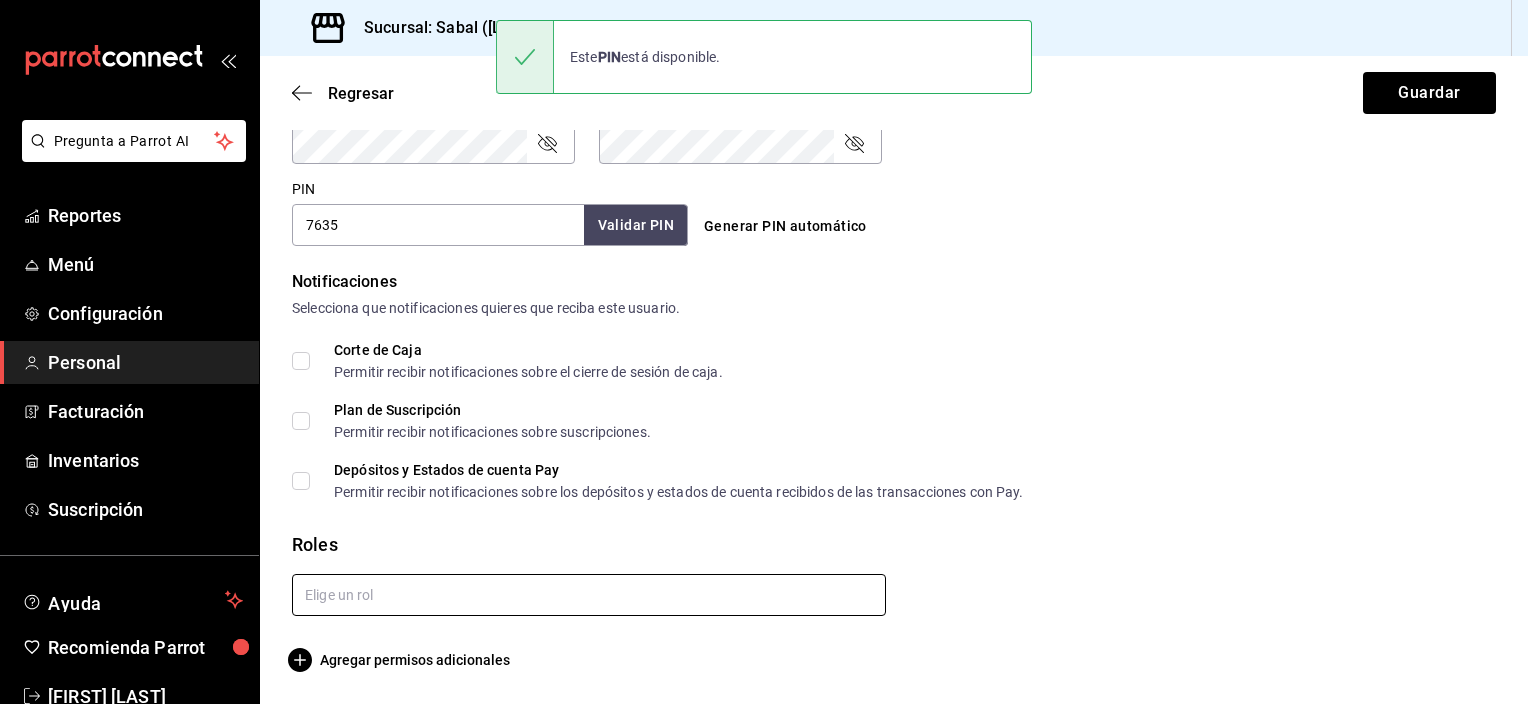 click at bounding box center [589, 595] 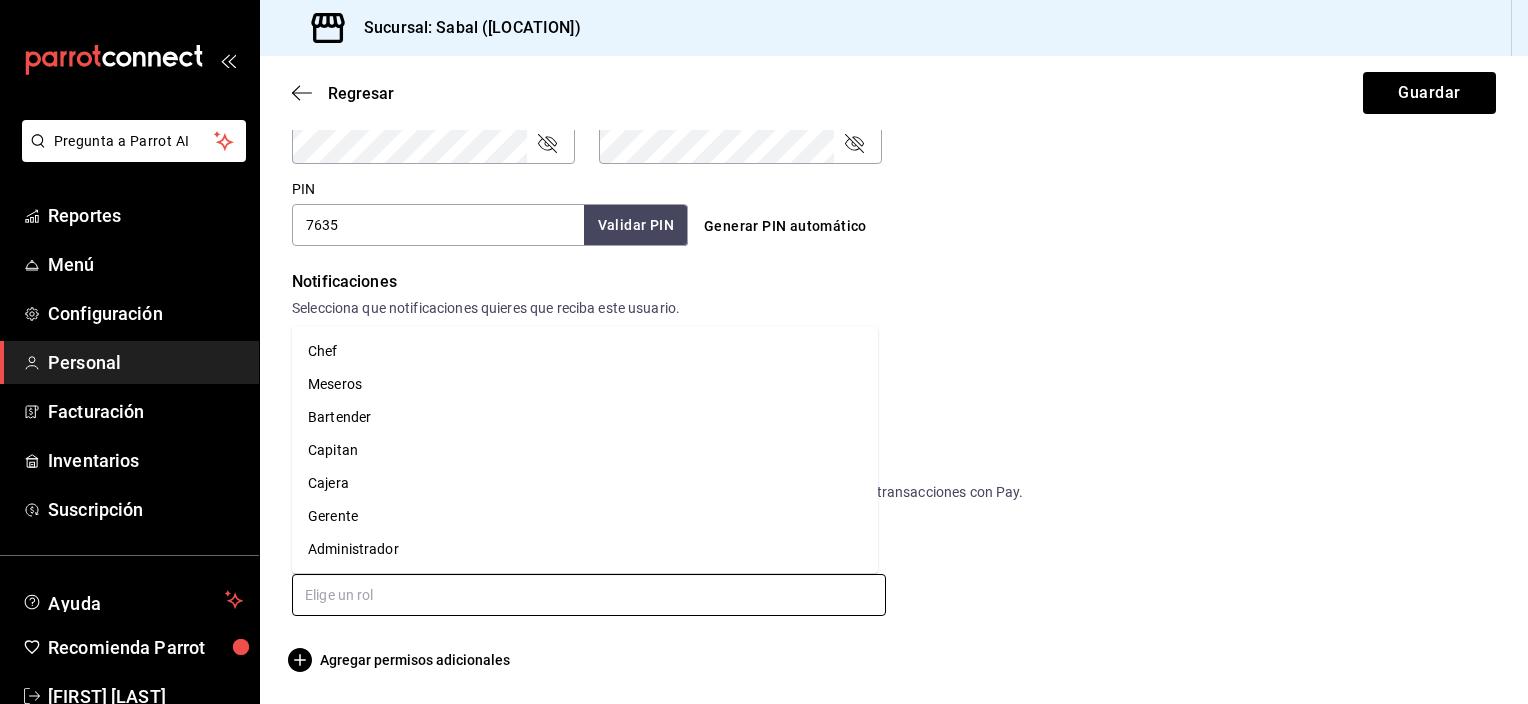 click on "Capitan" at bounding box center (585, 450) 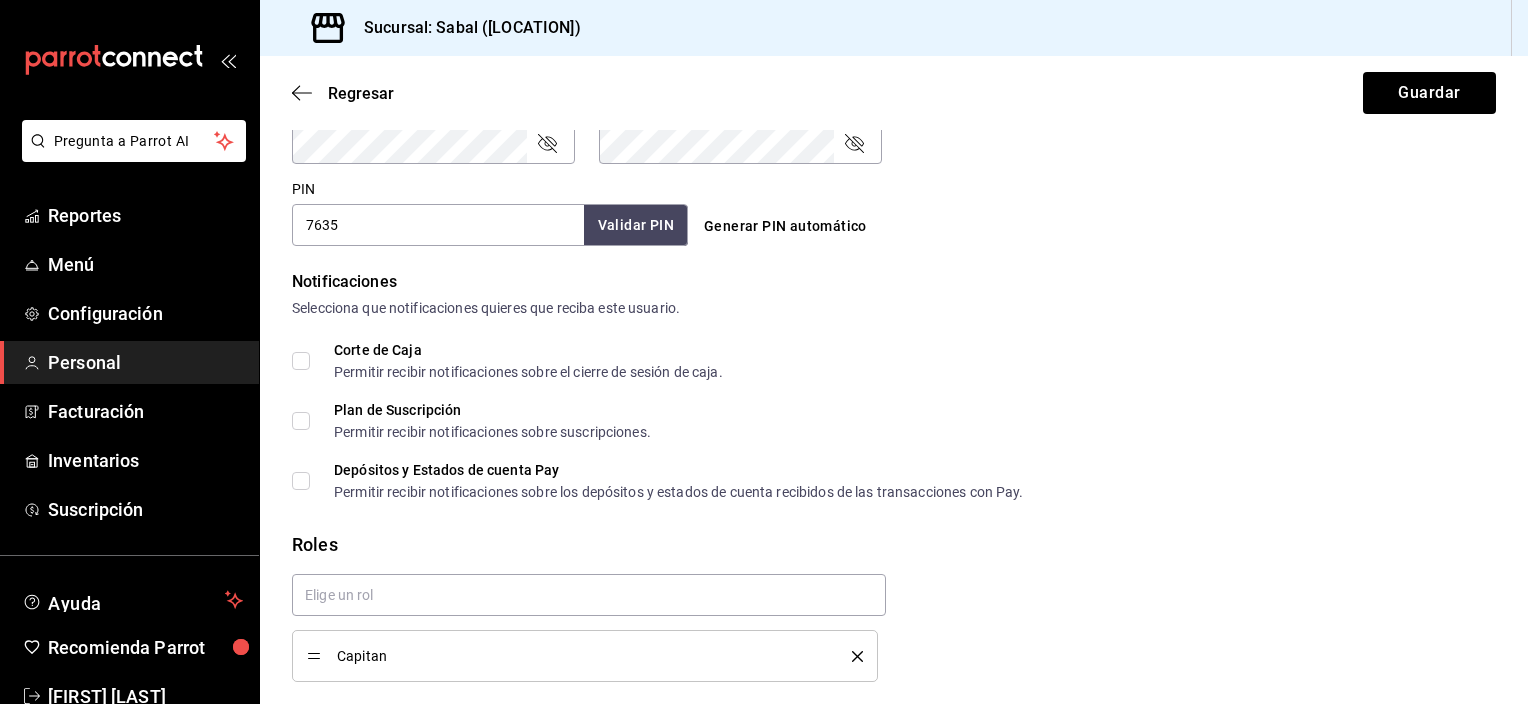 click on "Corte de Caja Permitir recibir notificaciones sobre el cierre de sesión de caja." at bounding box center (894, 361) 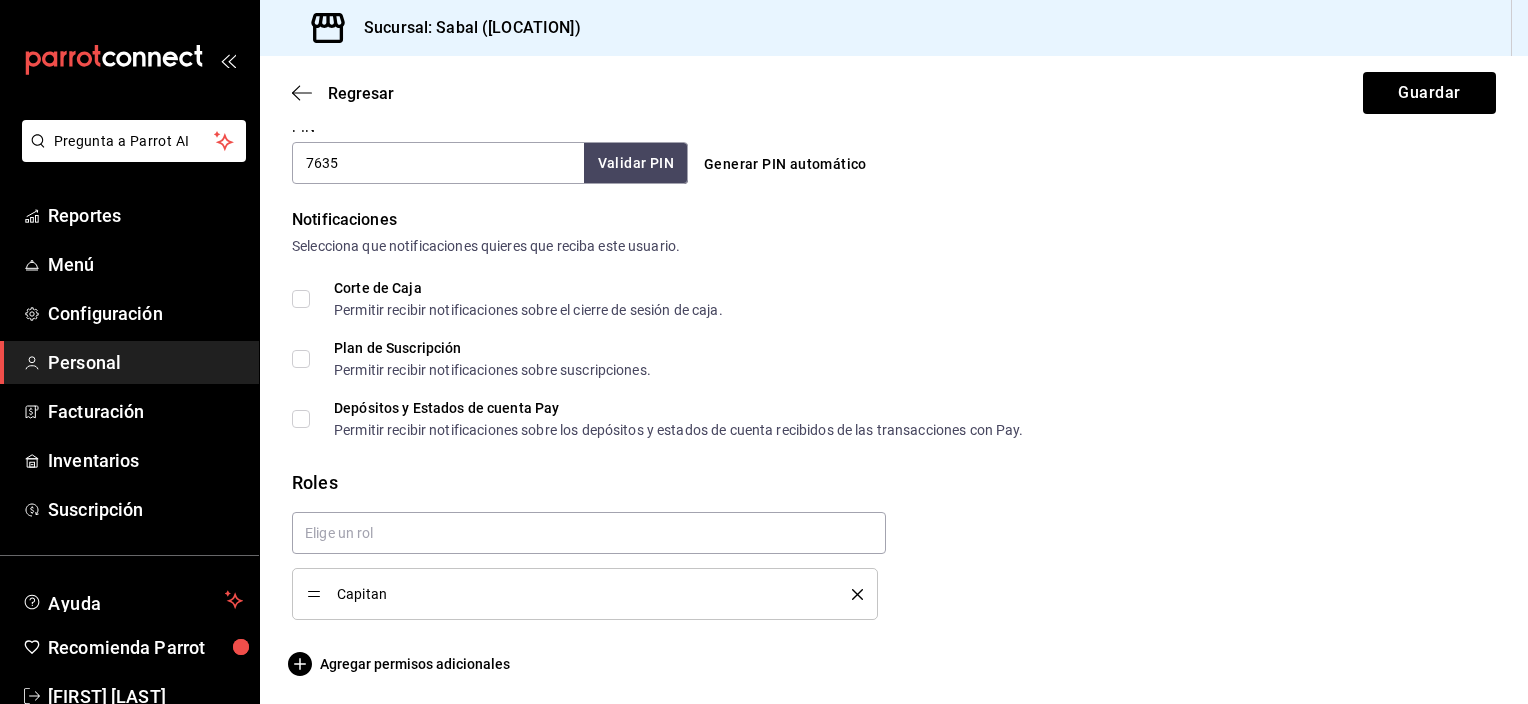 scroll, scrollTop: 960, scrollLeft: 0, axis: vertical 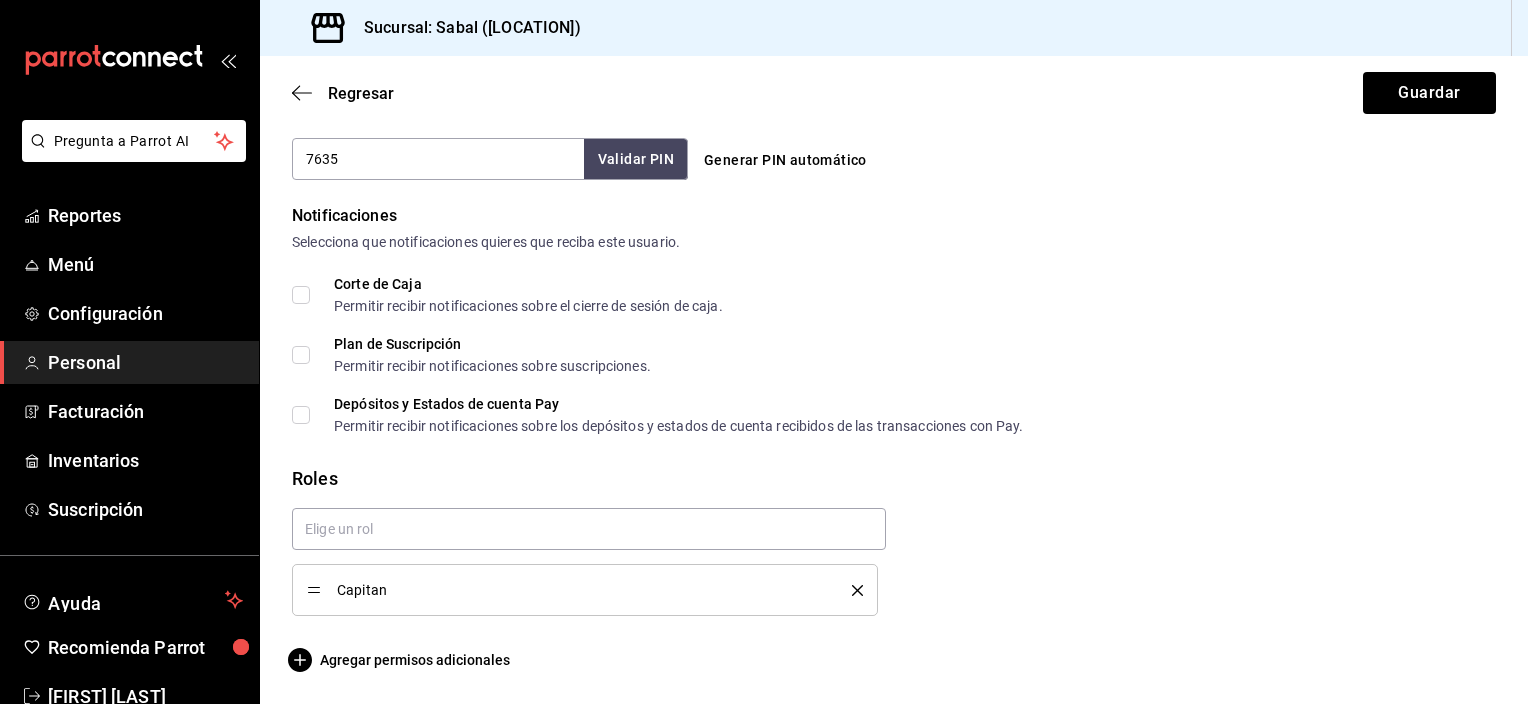 checkbox on "true" 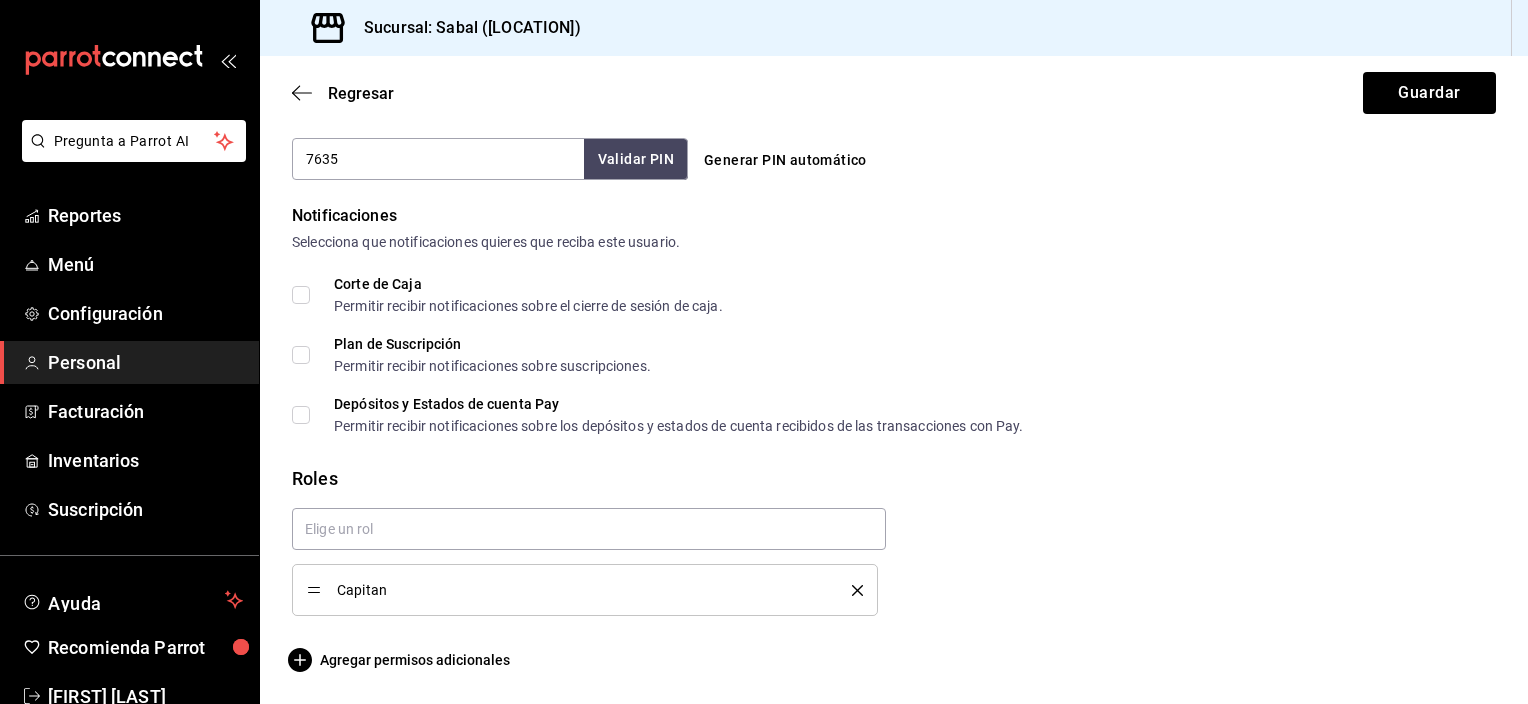 click on "Regresar Guardar Datos personales Nombre [FIRST] Apellido [LAST] Número celular (opcional) +52 (__) ____-____ Perfil que desempeña Sin definir Accesos Selecciona a que plataformas tendrá acceso este usuario. Administrador Web Posibilidad de iniciar sesión en la oficina administrativa de un restaurante. Acceso al Punto de venta Posibilidad de autenticarse en el POS mediante PIN. Iniciar sesión en terminal (correo electrónico o QR) Los usuarios podrán iniciar sesión y aceptar términos y condiciones en la terminal. Acceso uso de terminal Los usuarios podrán acceder y utilizar la terminal para visualizar y procesar pagos de sus órdenes. Correo electrónico Se volverá obligatorio al tener ciertos accesos activados. Contraseña Contraseña Repetir contraseña Repetir contraseña PIN [NUMBER] Validar PIN Generar PIN automático Notificaciones Selecciona que notificaciones quieres que reciba este usuario. Corte de Caja Permitir recibir notificaciones sobre el cierre de sesión de caja. Roles Capitan" at bounding box center [894, -100] 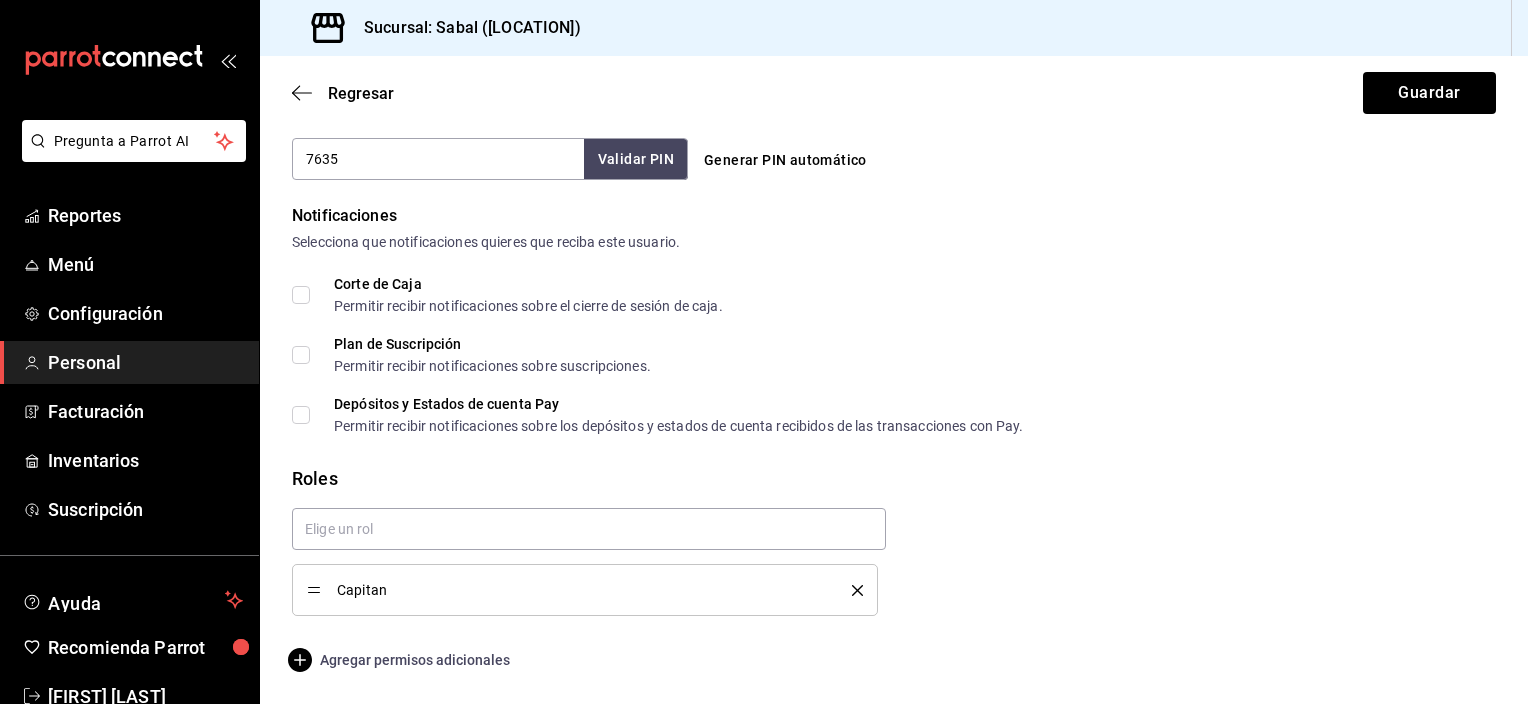 click on "Agregar permisos adicionales" at bounding box center [401, 660] 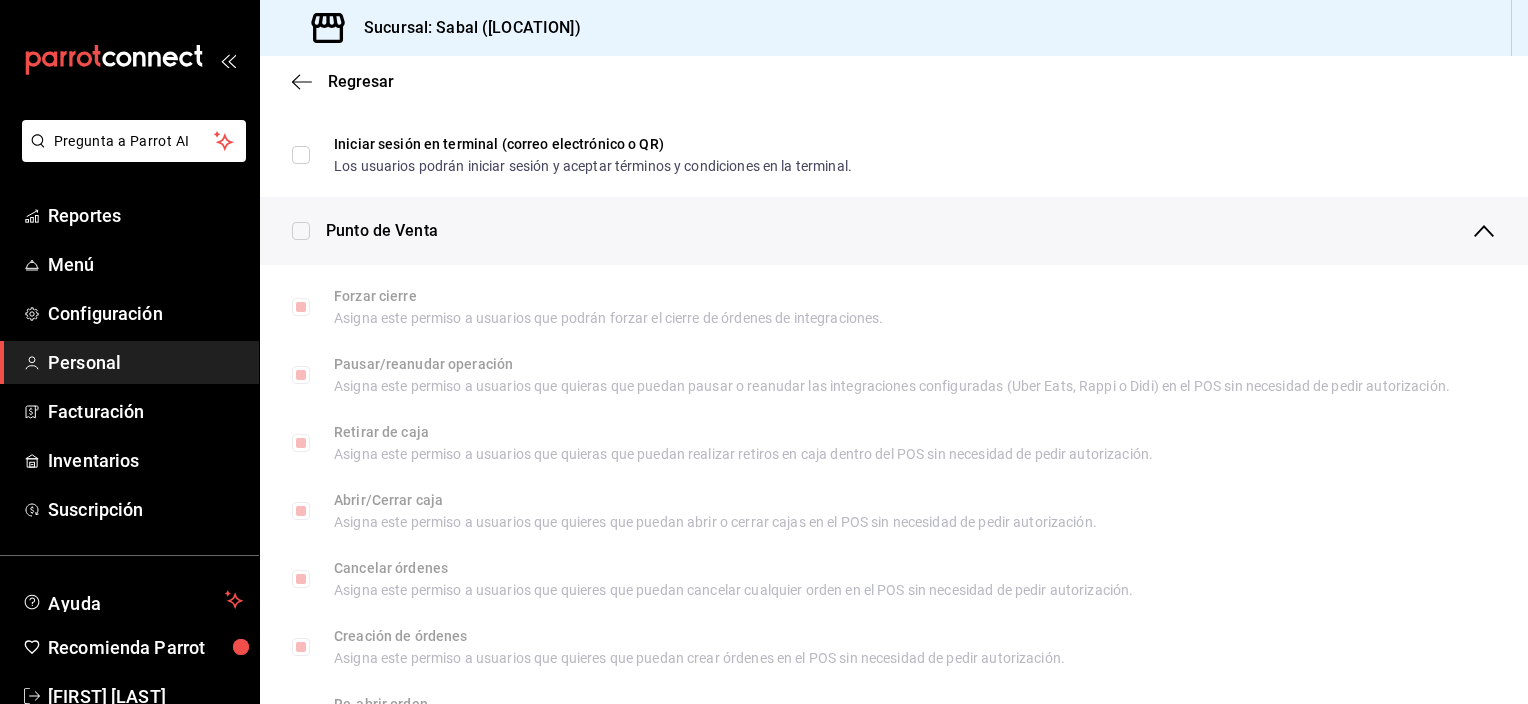 scroll, scrollTop: 1560, scrollLeft: 0, axis: vertical 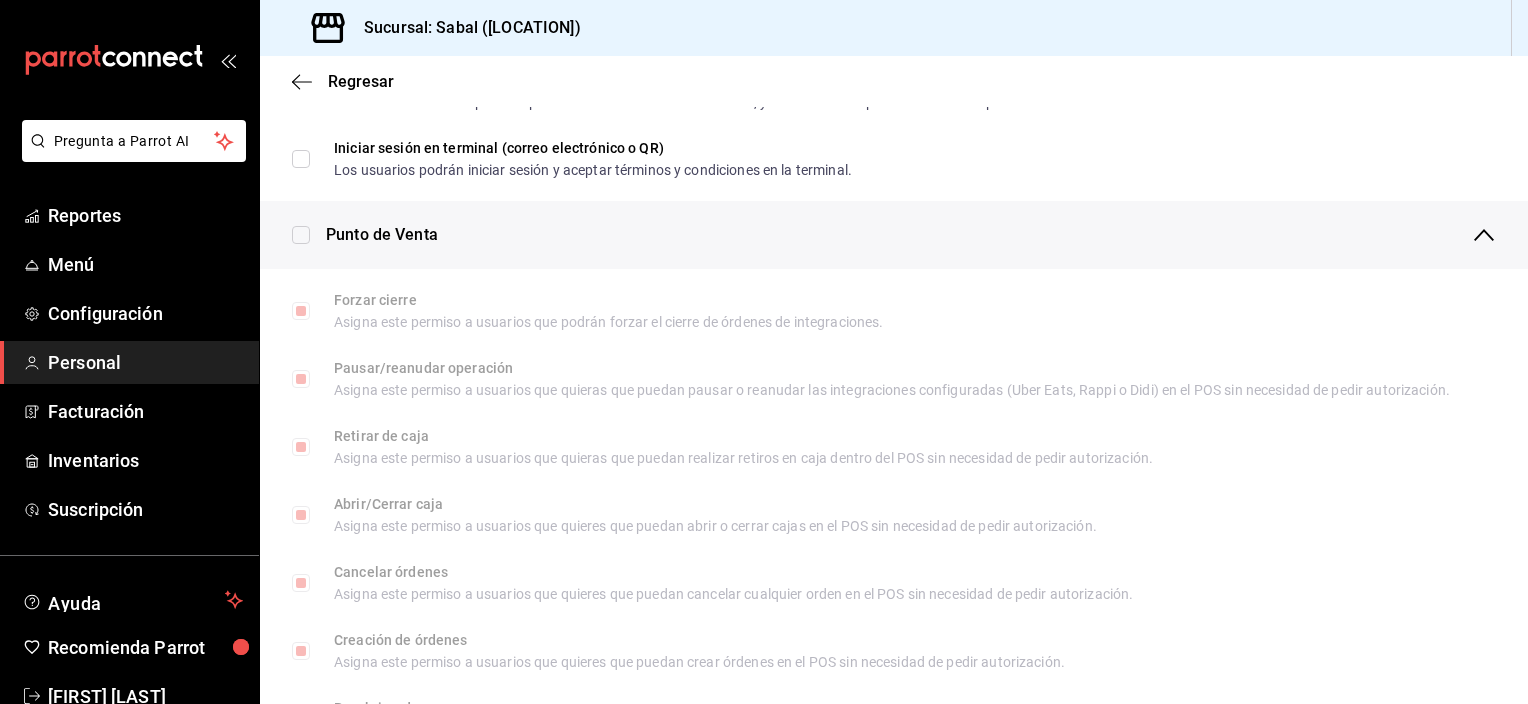 click on "Iniciar sesión en terminal (correo electrónico o QR) Los usuarios podrán iniciar sesión y aceptar términos y condiciones en la terminal." at bounding box center [894, 159] 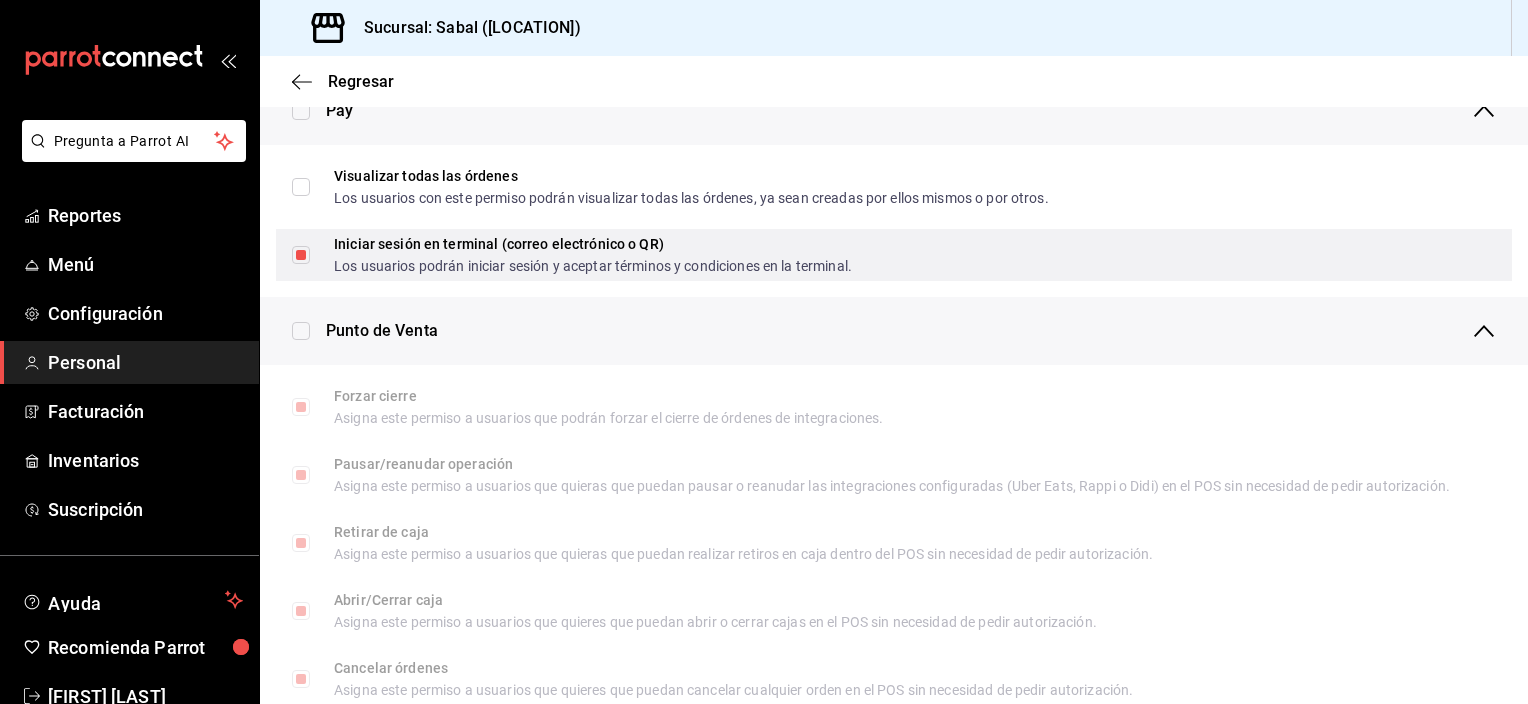 scroll, scrollTop: 1460, scrollLeft: 0, axis: vertical 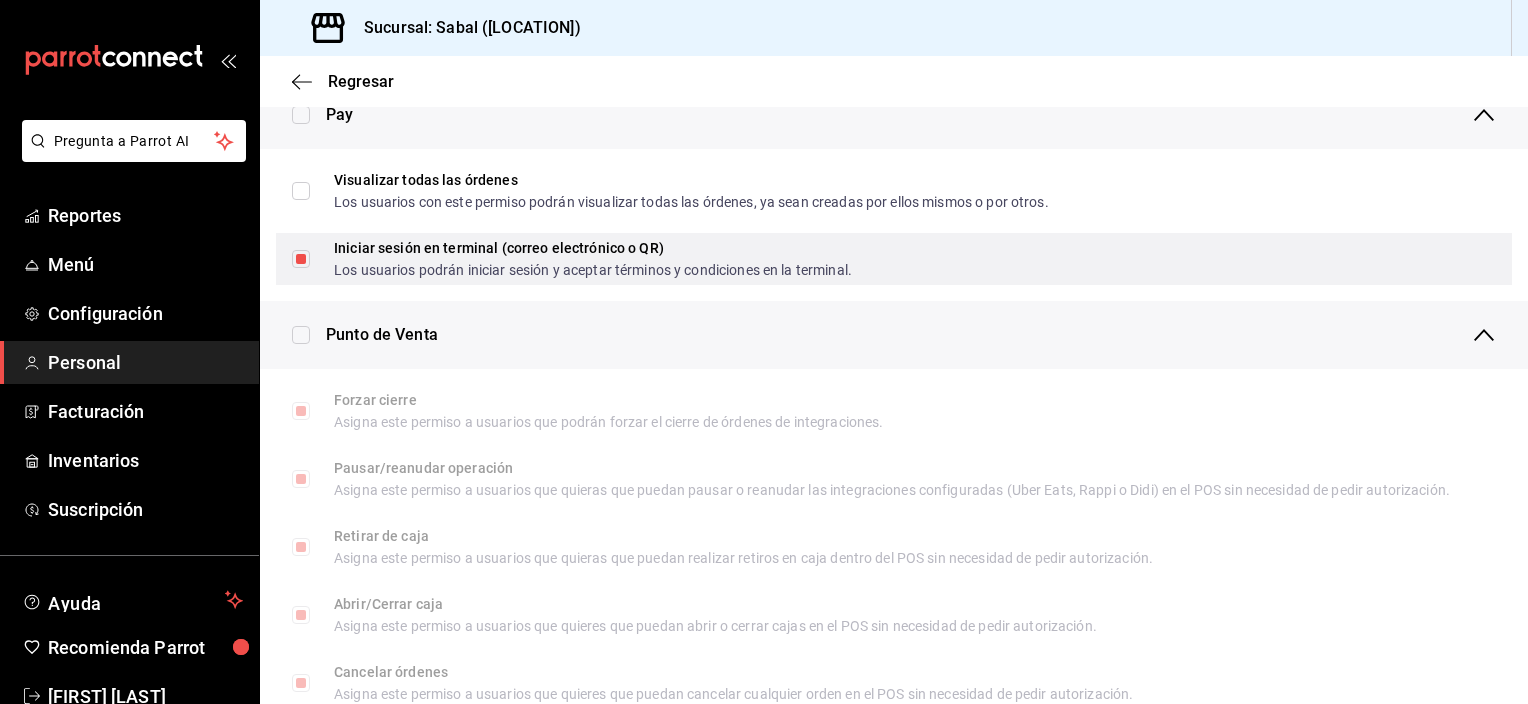 click on "Iniciar sesión en terminal (correo electrónico o QR) Los usuarios podrán iniciar sesión y aceptar términos y condiciones en la terminal." at bounding box center (301, 259) 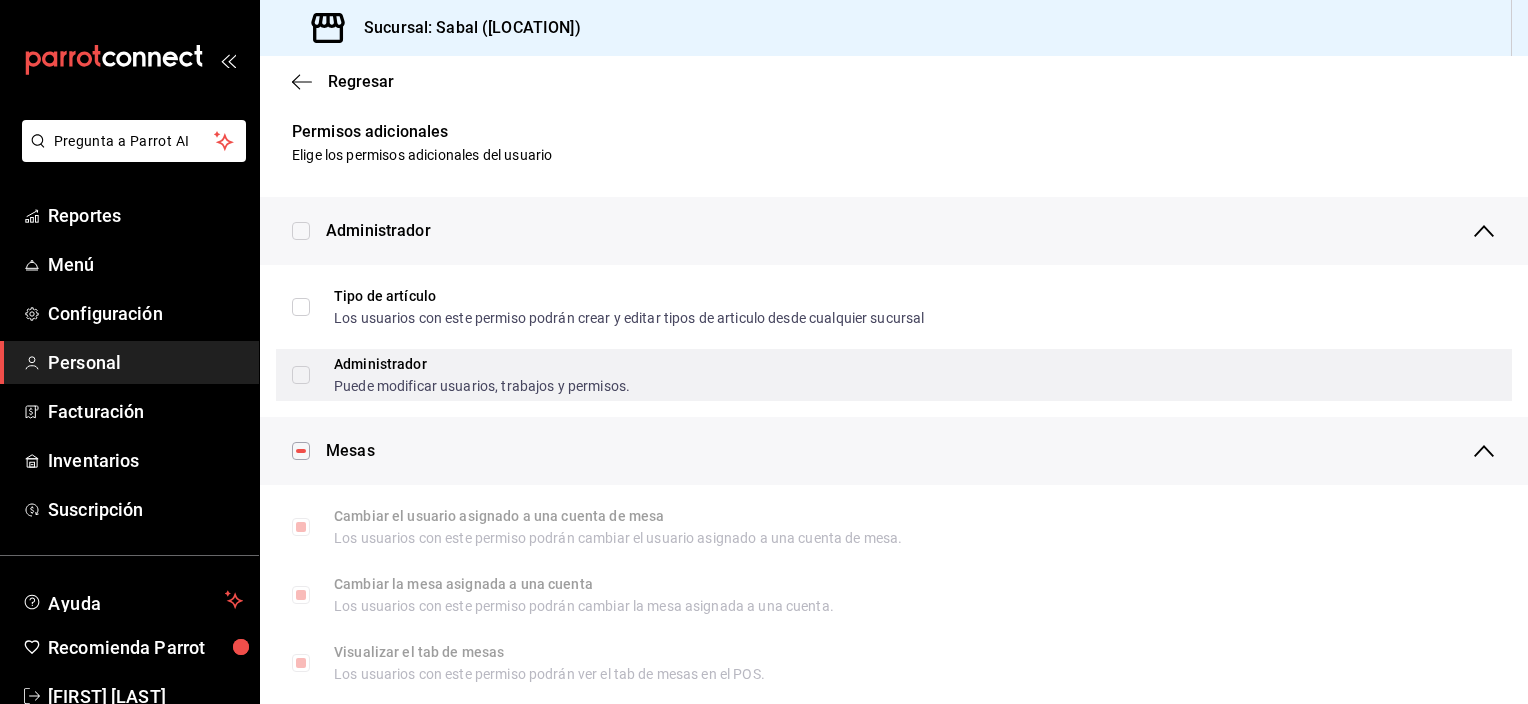 scroll, scrollTop: 0, scrollLeft: 0, axis: both 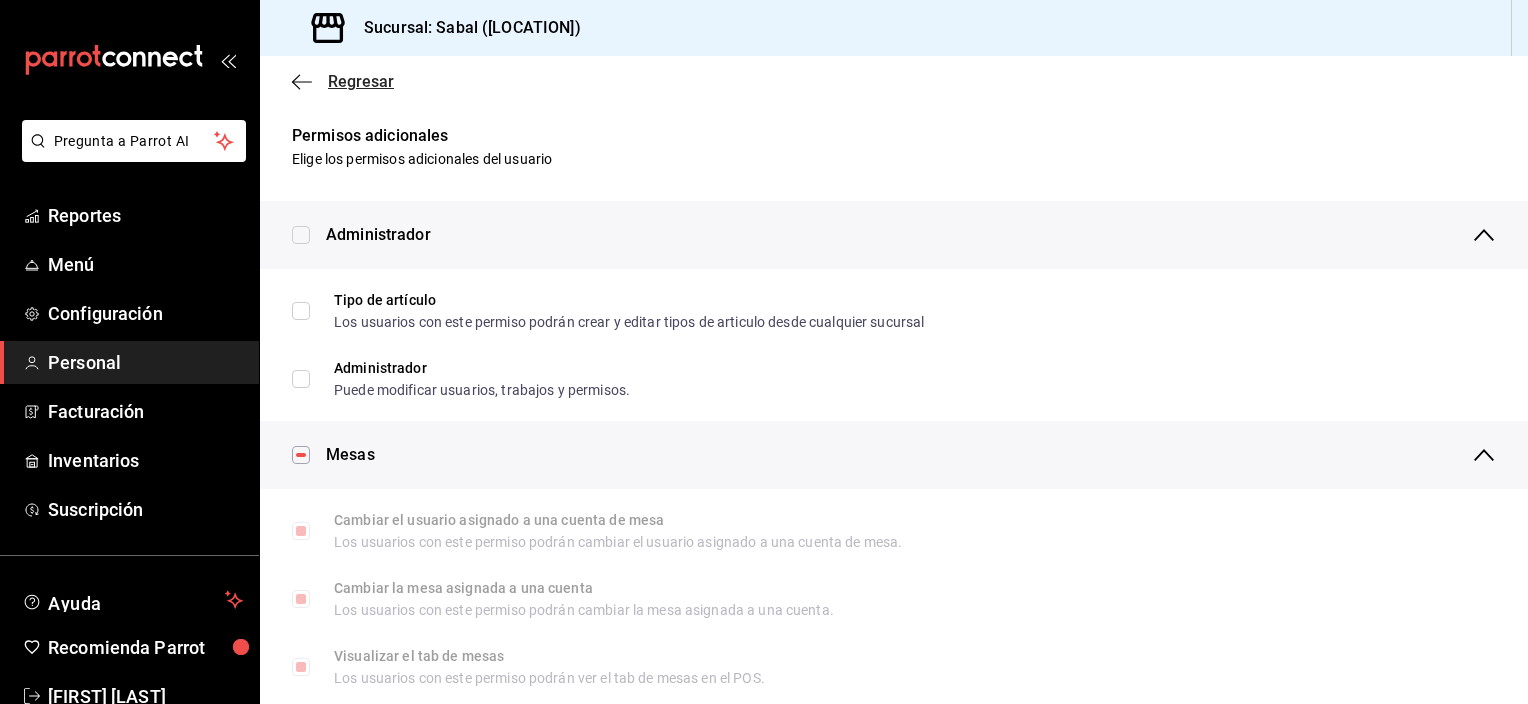 click 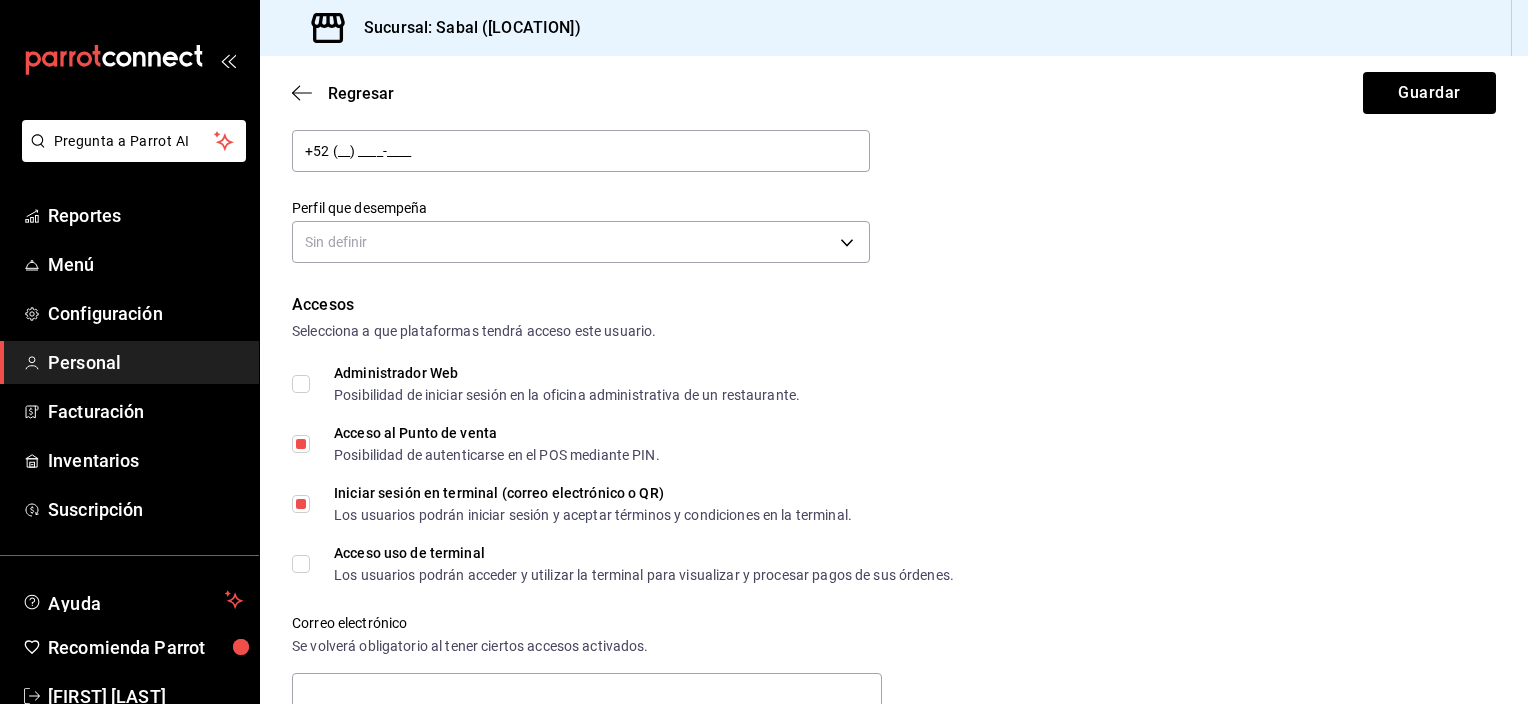 scroll, scrollTop: 300, scrollLeft: 0, axis: vertical 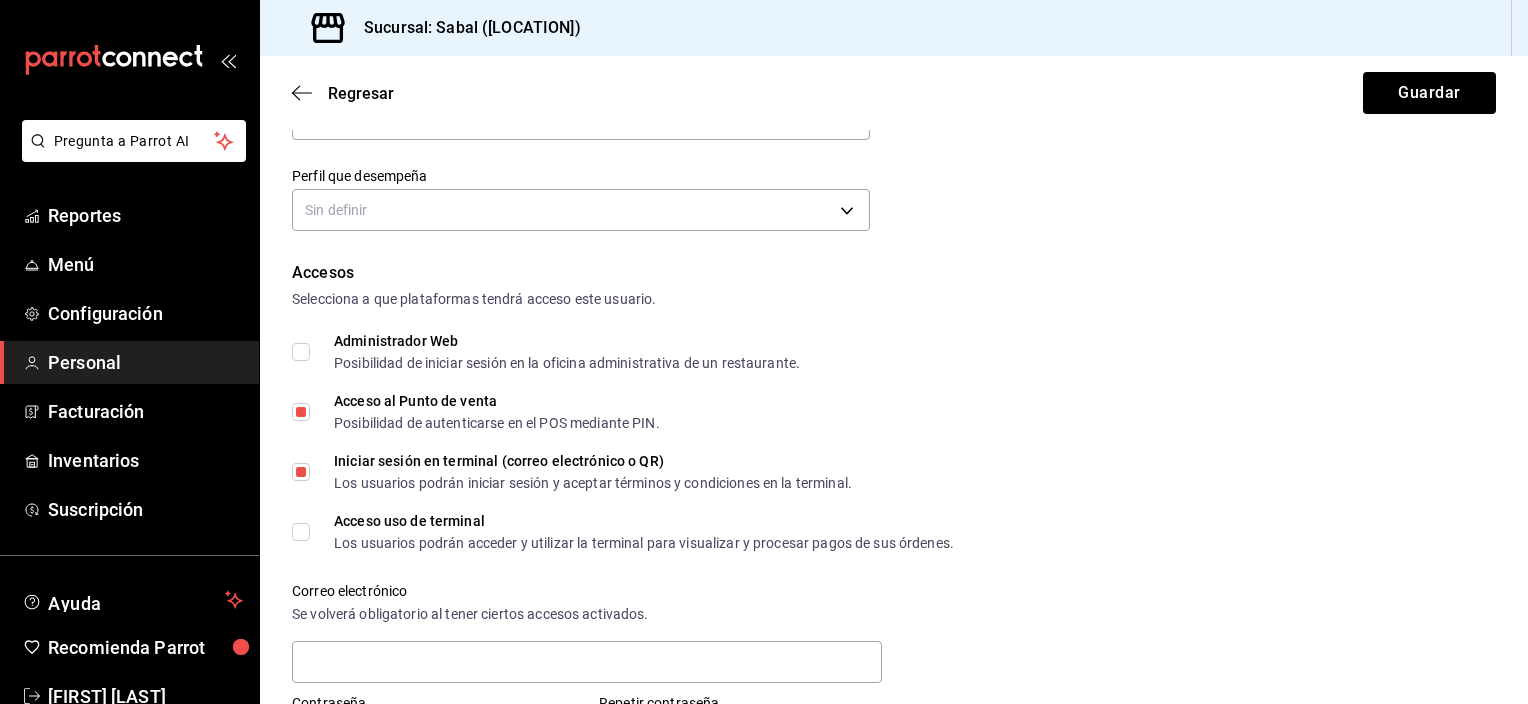 click on "Iniciar sesión en terminal (correo electrónico o QR) Los usuarios podrán iniciar sesión y aceptar términos y condiciones en la terminal." at bounding box center [581, 472] 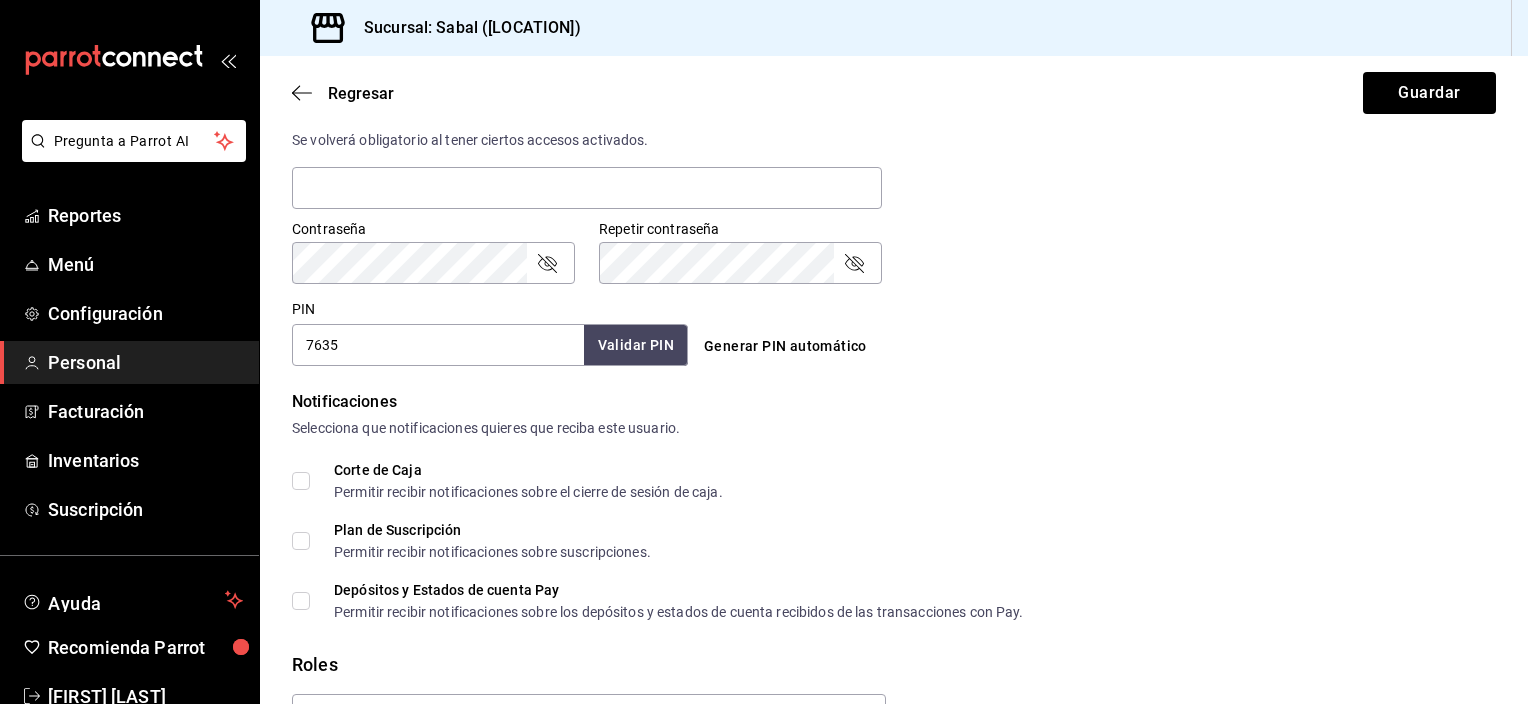 scroll, scrollTop: 900, scrollLeft: 0, axis: vertical 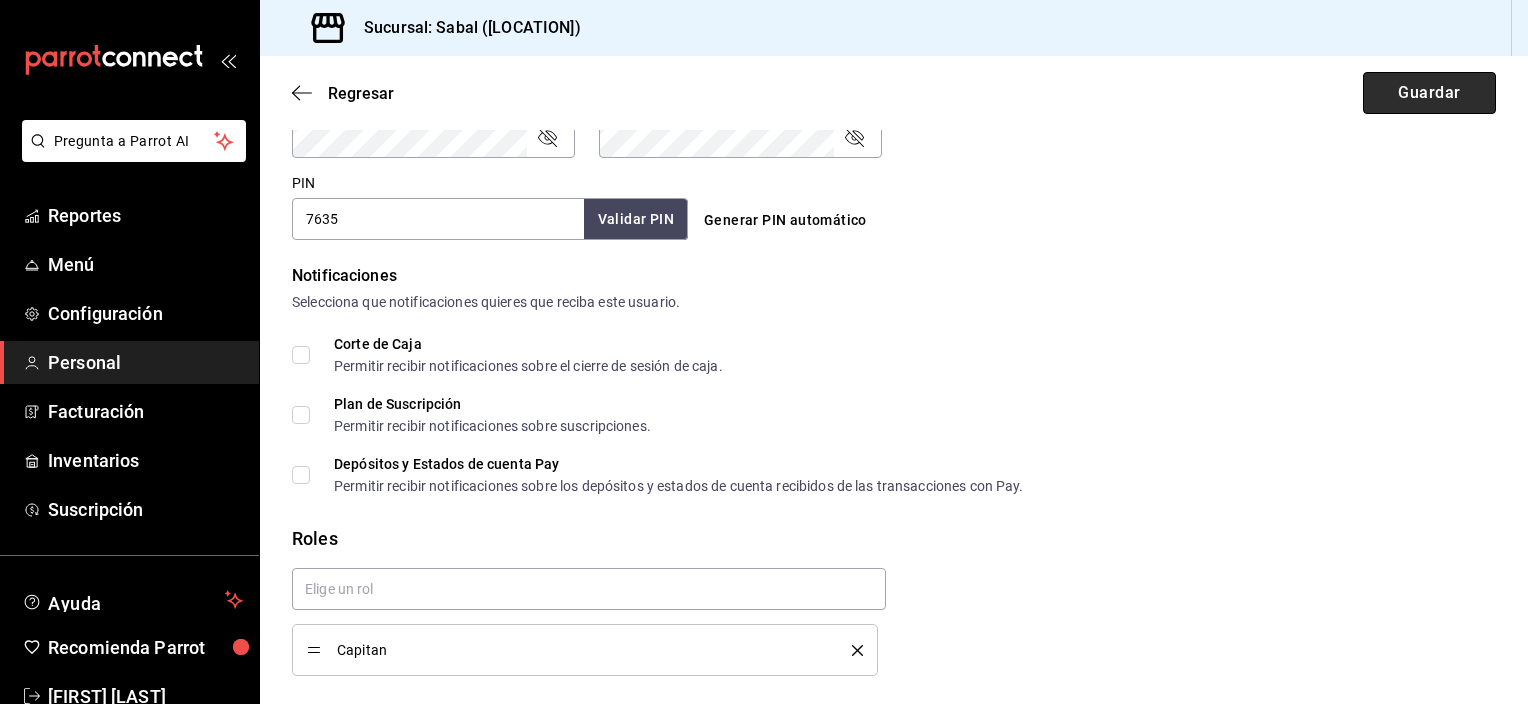click on "Guardar" at bounding box center [1429, 93] 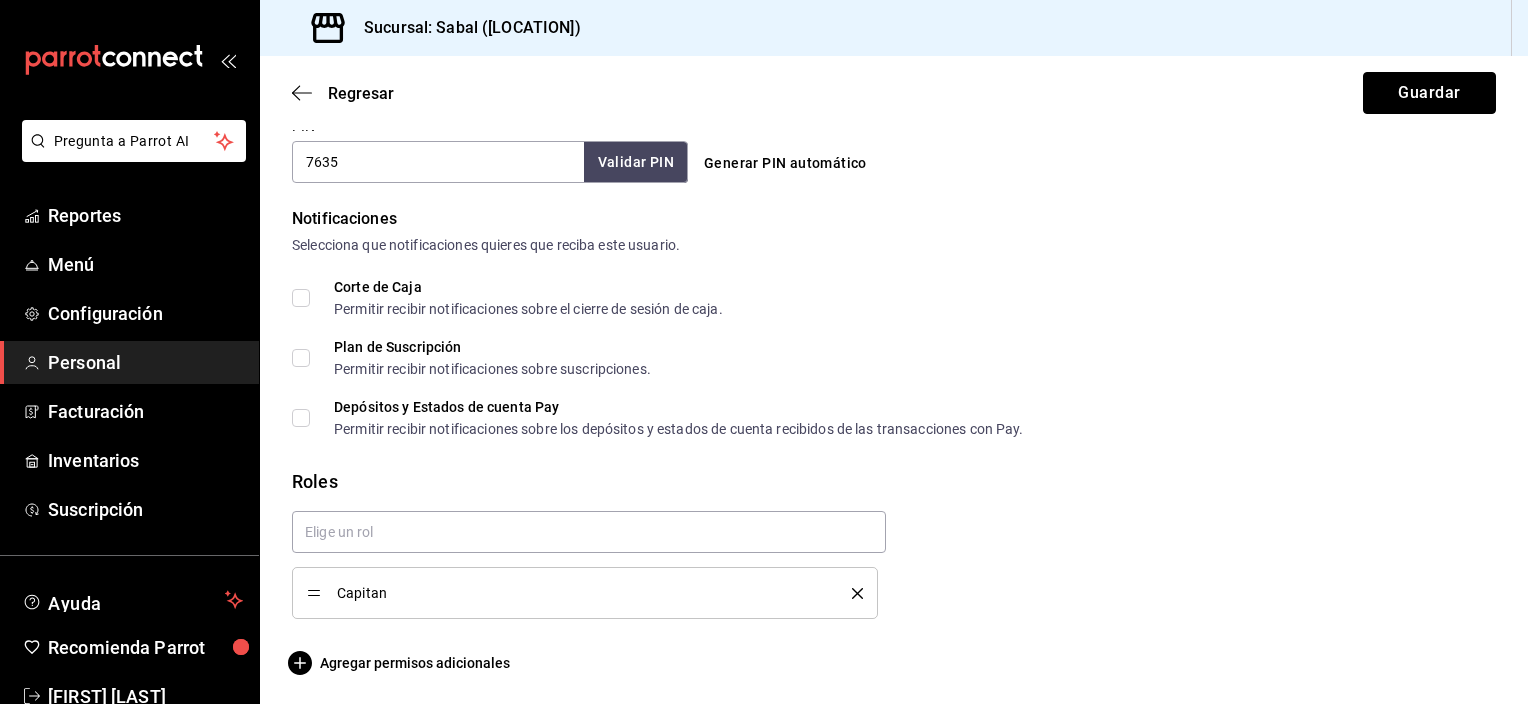 scroll, scrollTop: 983, scrollLeft: 0, axis: vertical 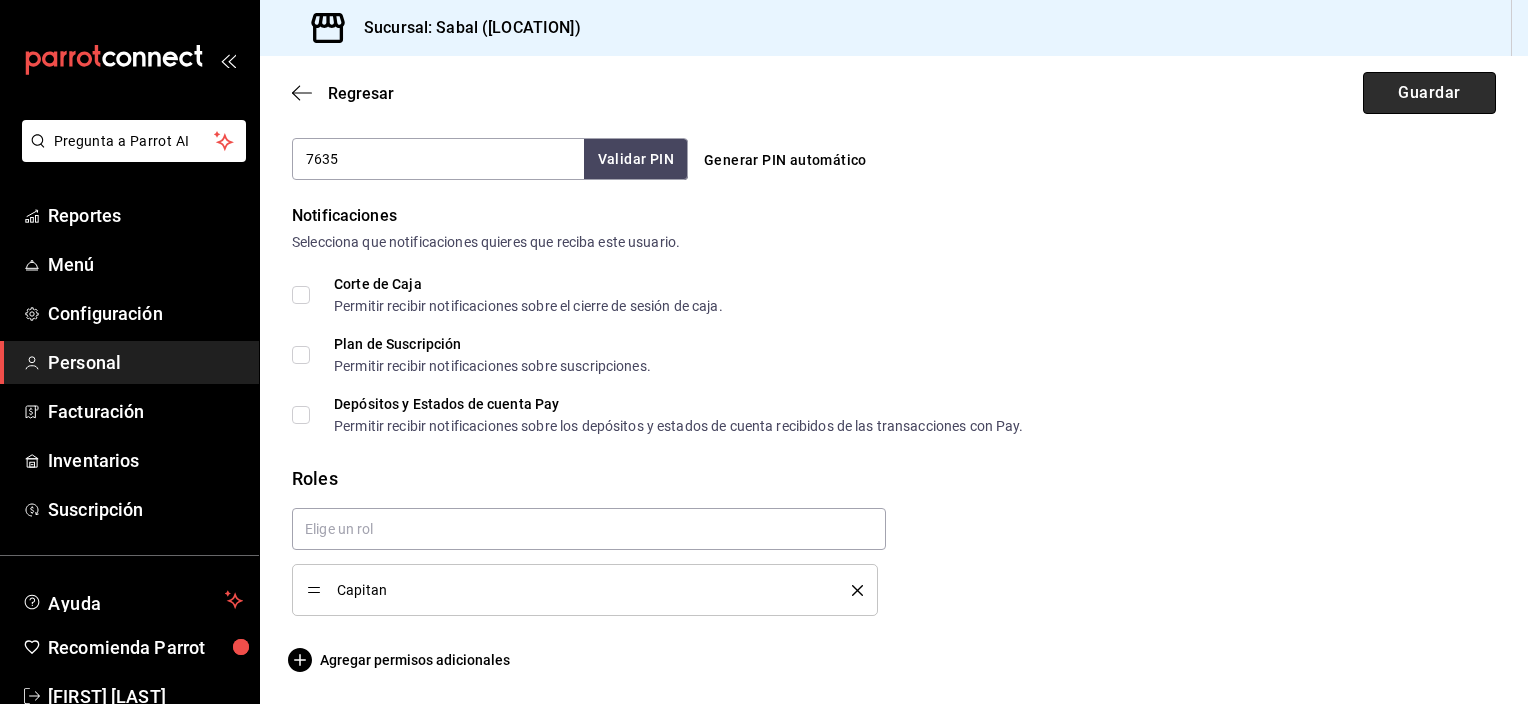 click on "Guardar" at bounding box center (1429, 93) 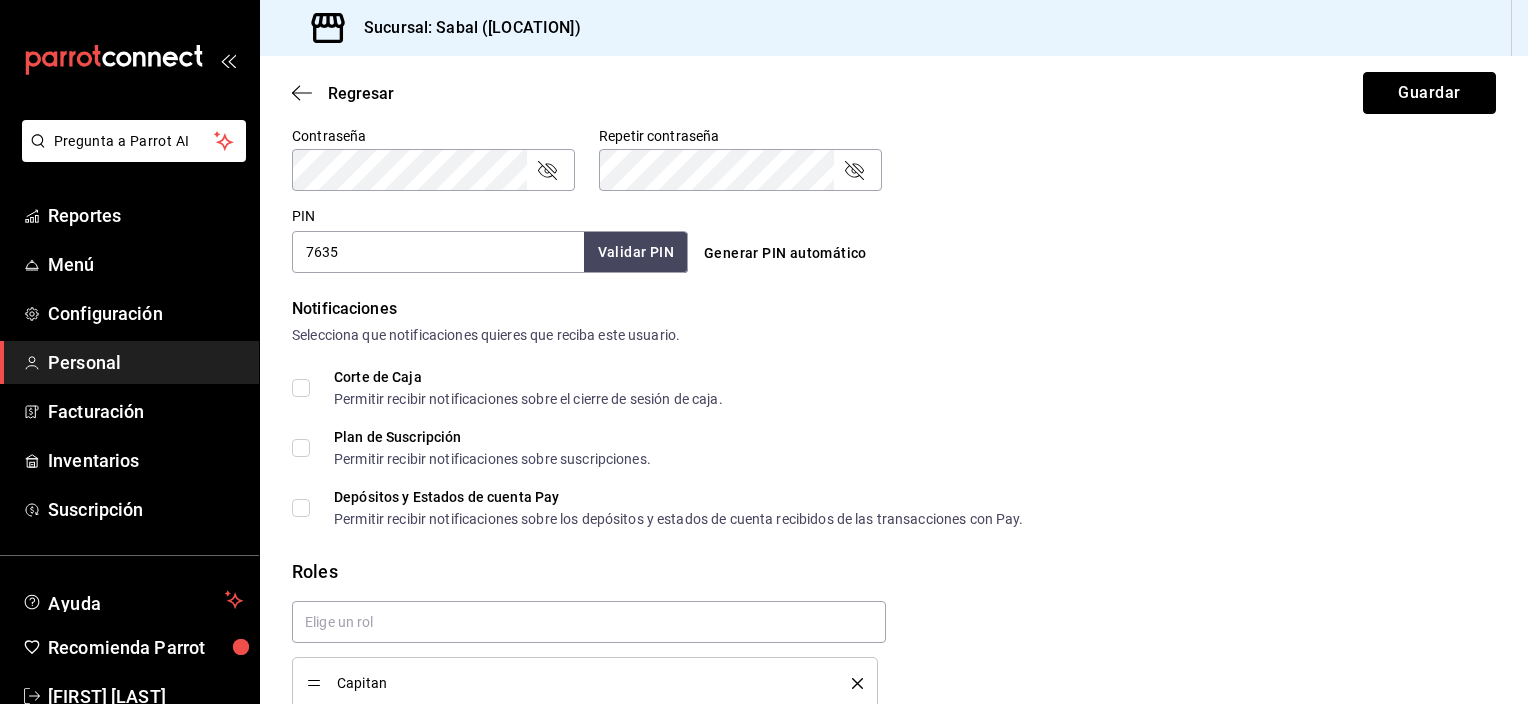 scroll, scrollTop: 683, scrollLeft: 0, axis: vertical 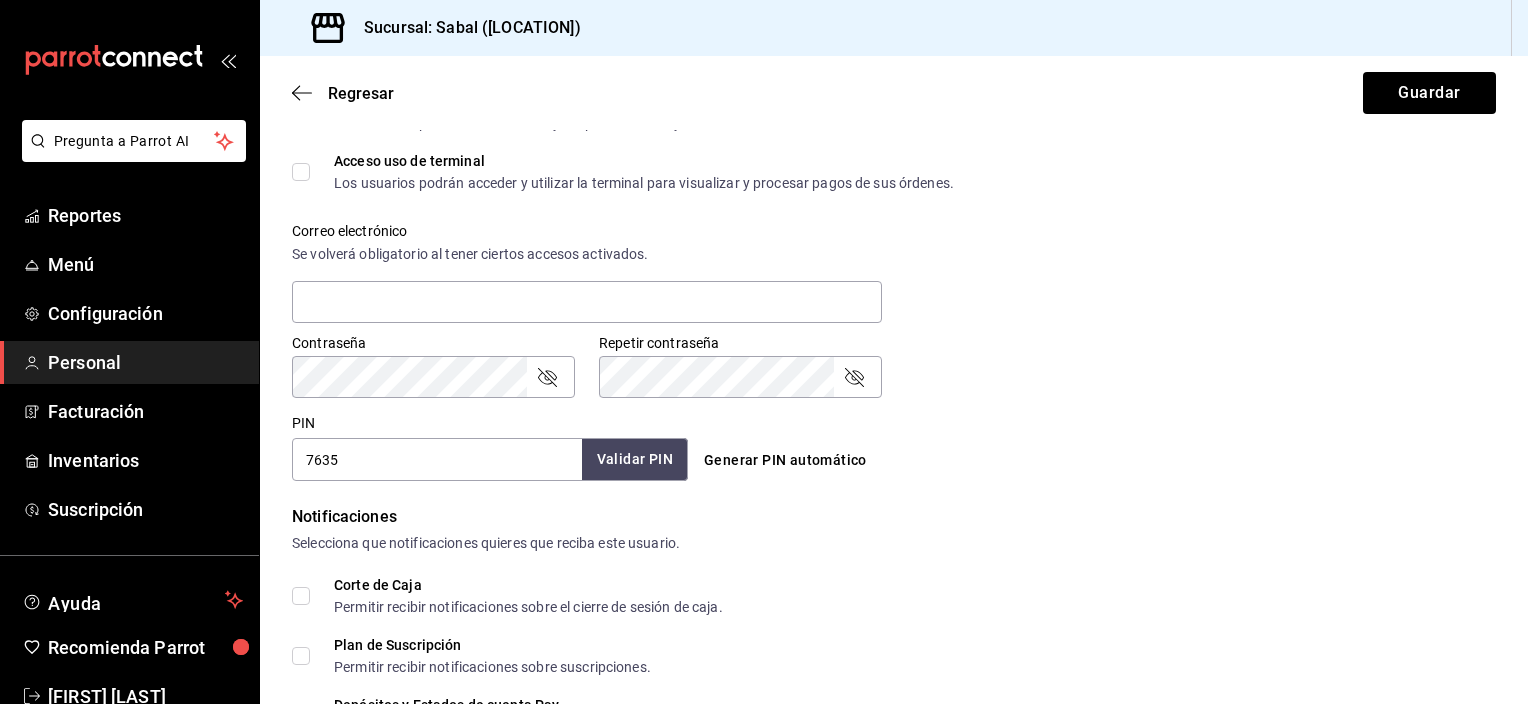 click on "Validar PIN" at bounding box center [635, 459] 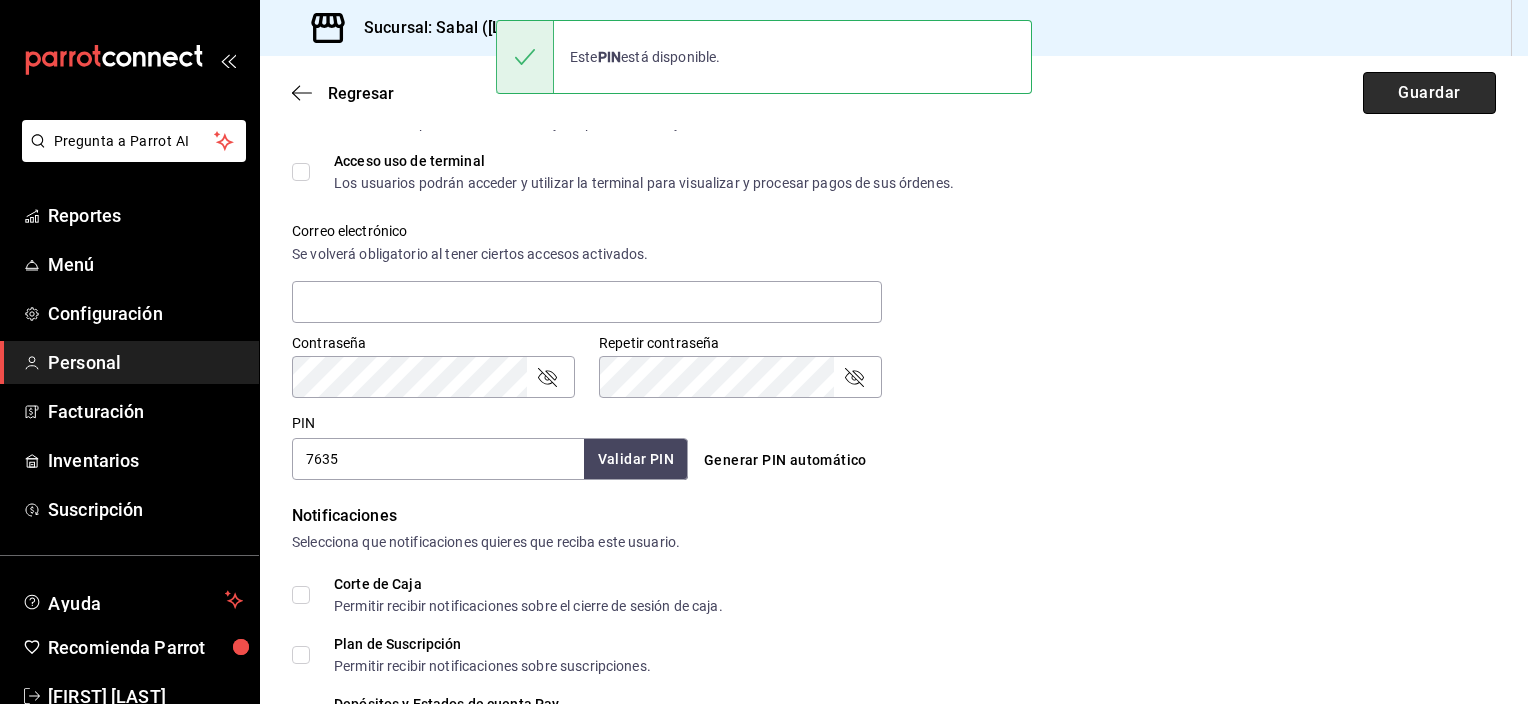 click on "Guardar" at bounding box center [1429, 93] 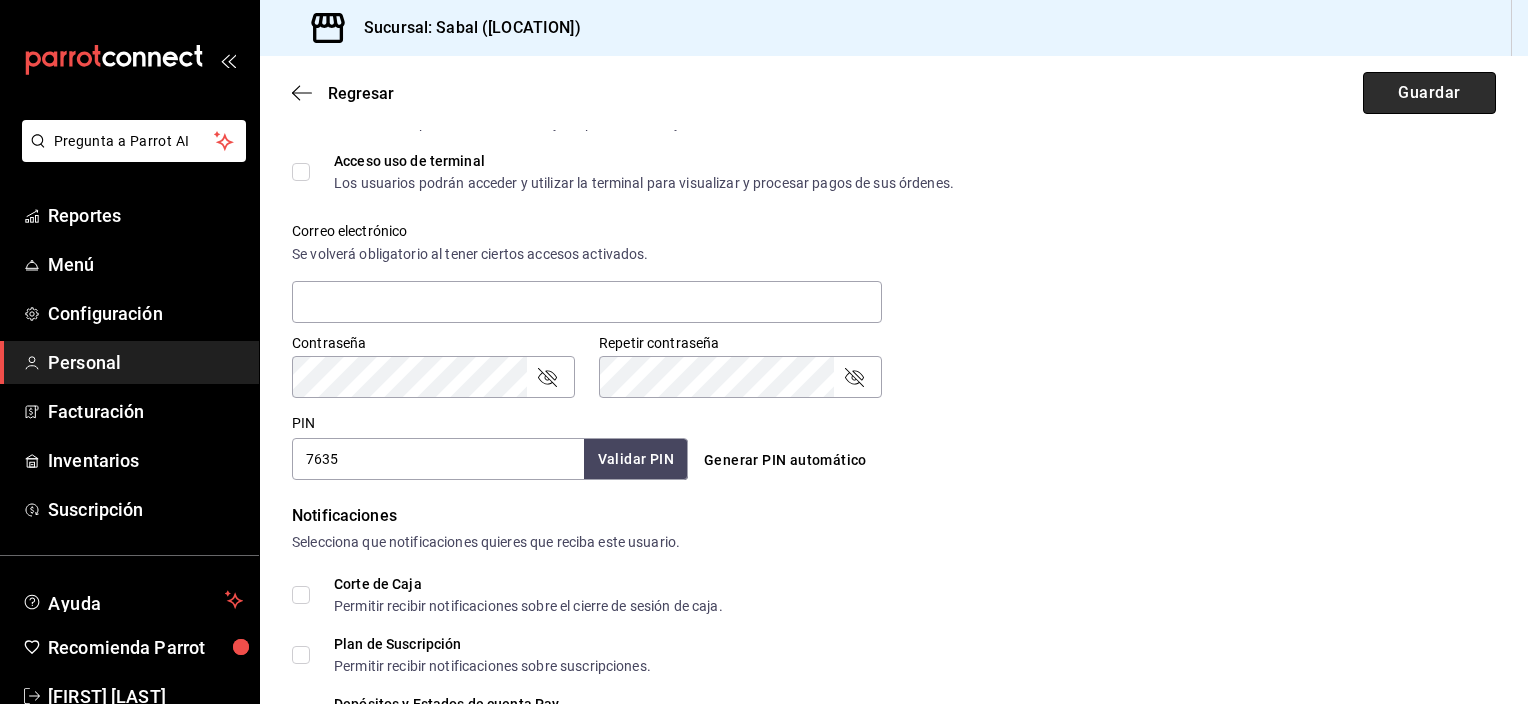 click on "Guardar" at bounding box center [1429, 93] 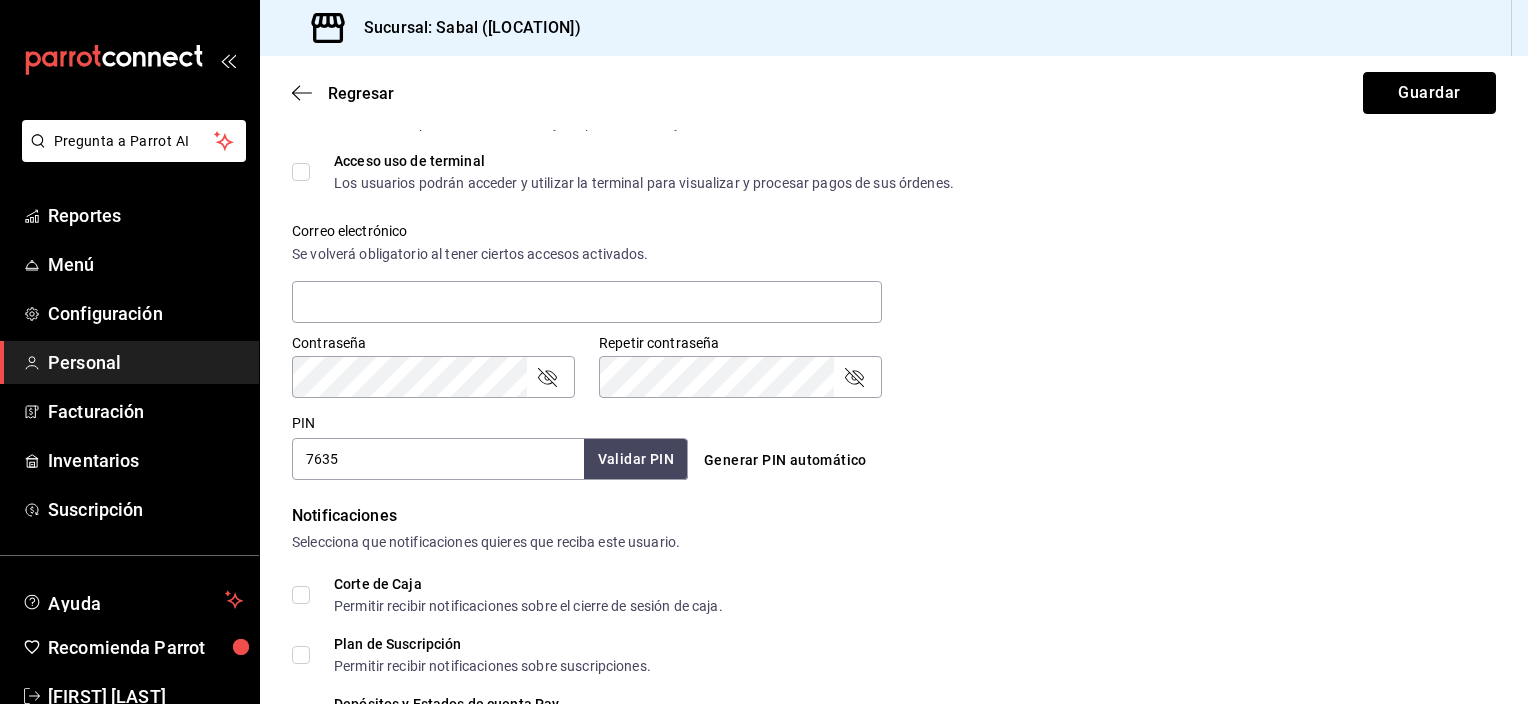 scroll, scrollTop: 116, scrollLeft: 0, axis: vertical 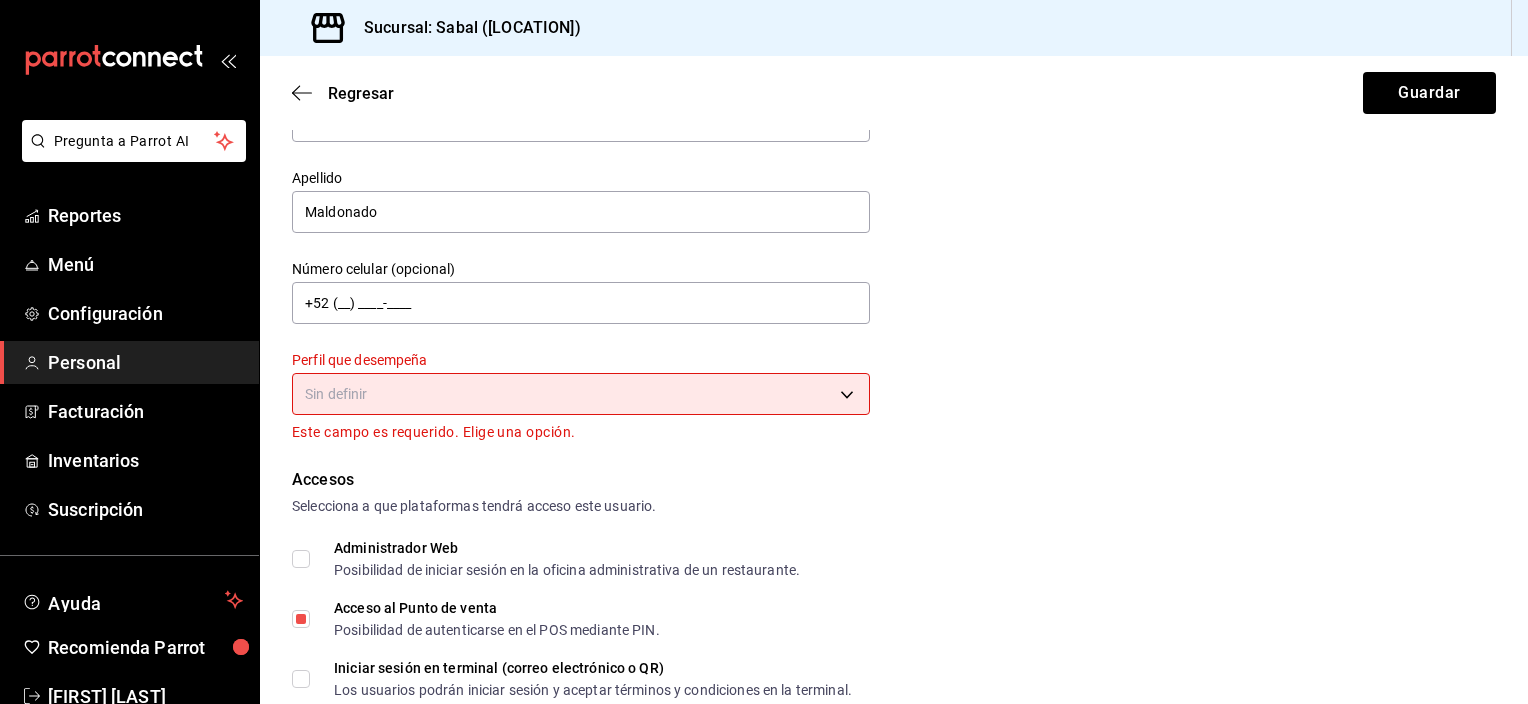 click on "Pregunta a Parrot AI Reportes Menú Configuración Personal Facturación Inventarios Suscripción Ayuda Recomienda Parrot [FIRST] [LAST] Sugerir nueva función S:" at bounding box center (764, 352) 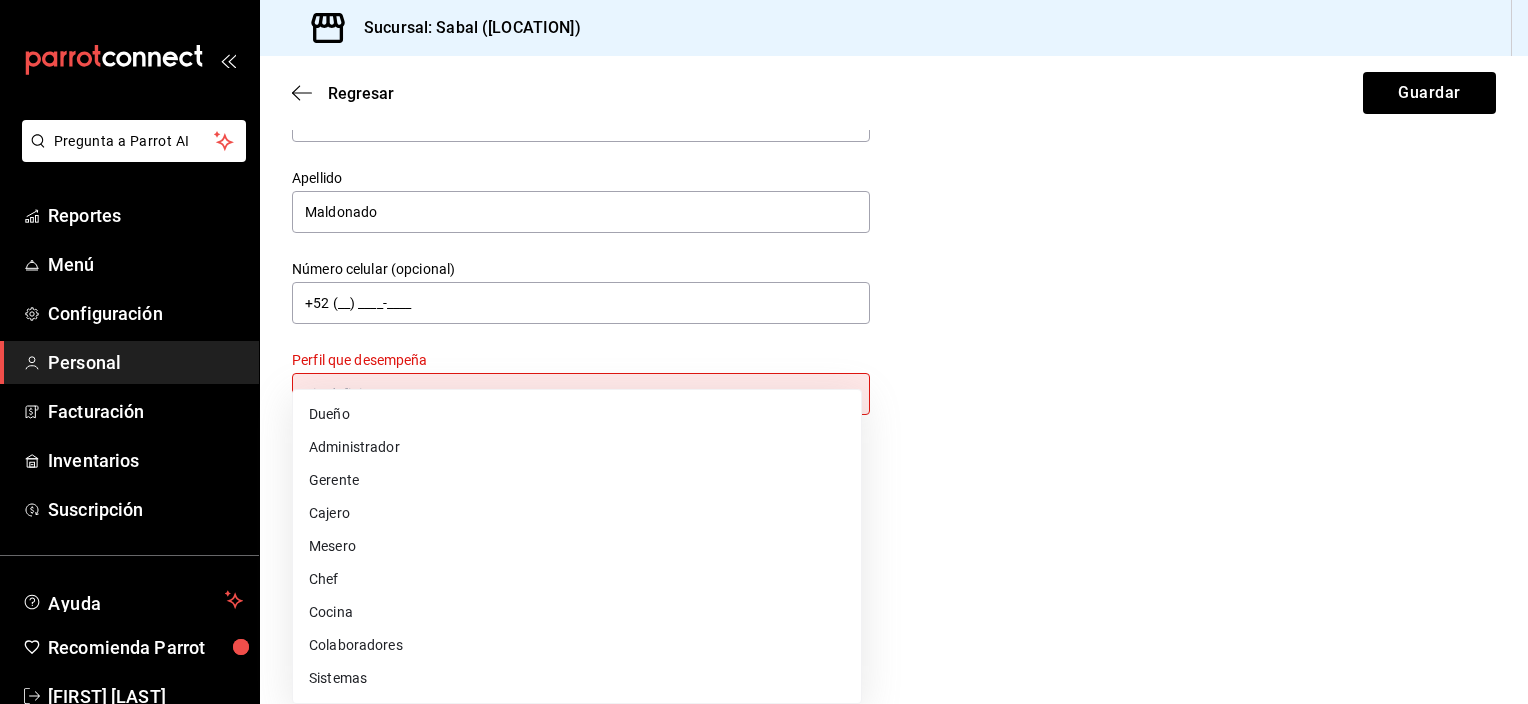 type 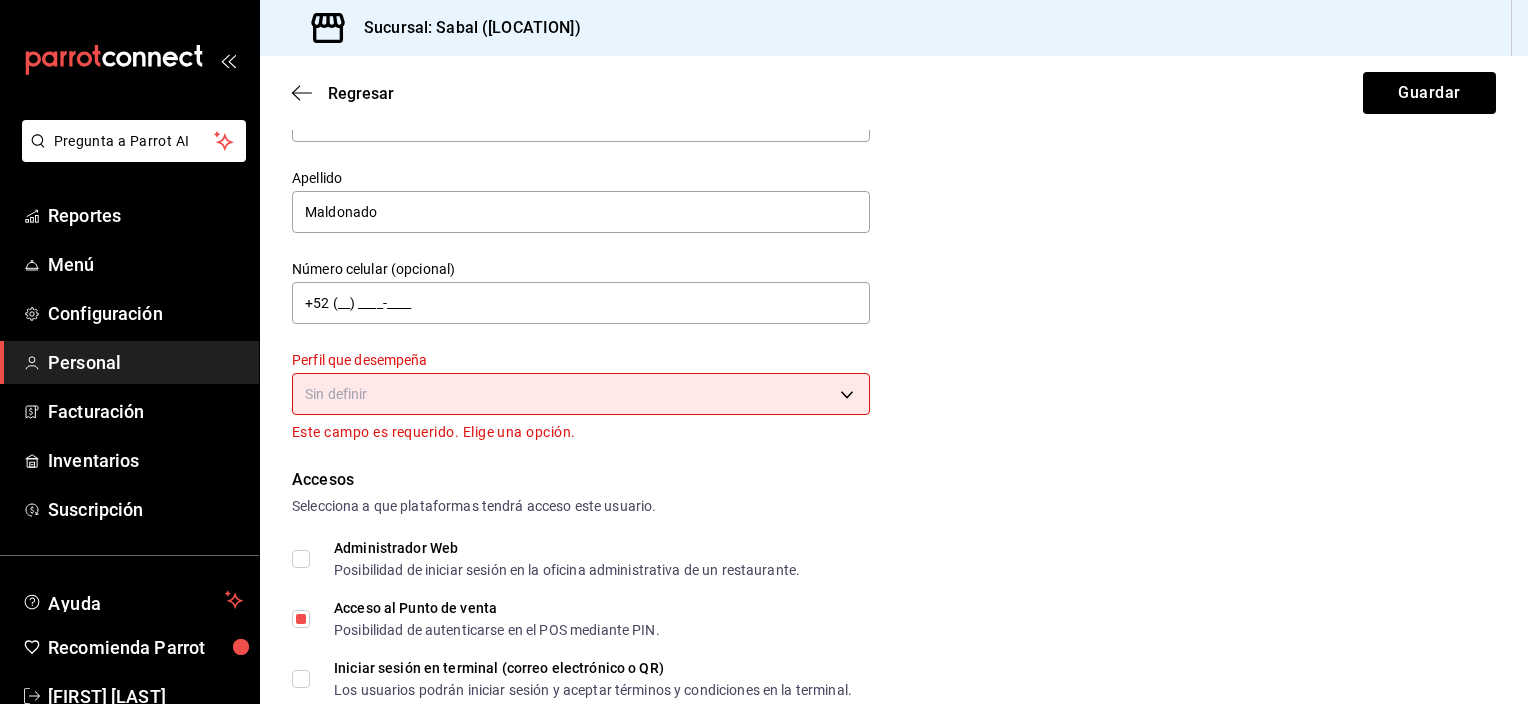 click on "Pregunta a Parrot AI Reportes Menú Configuración Personal Facturación Inventarios Suscripción Ayuda Recomienda Parrot [FIRST] [LAST] Sugerir nueva función S:" at bounding box center (764, 352) 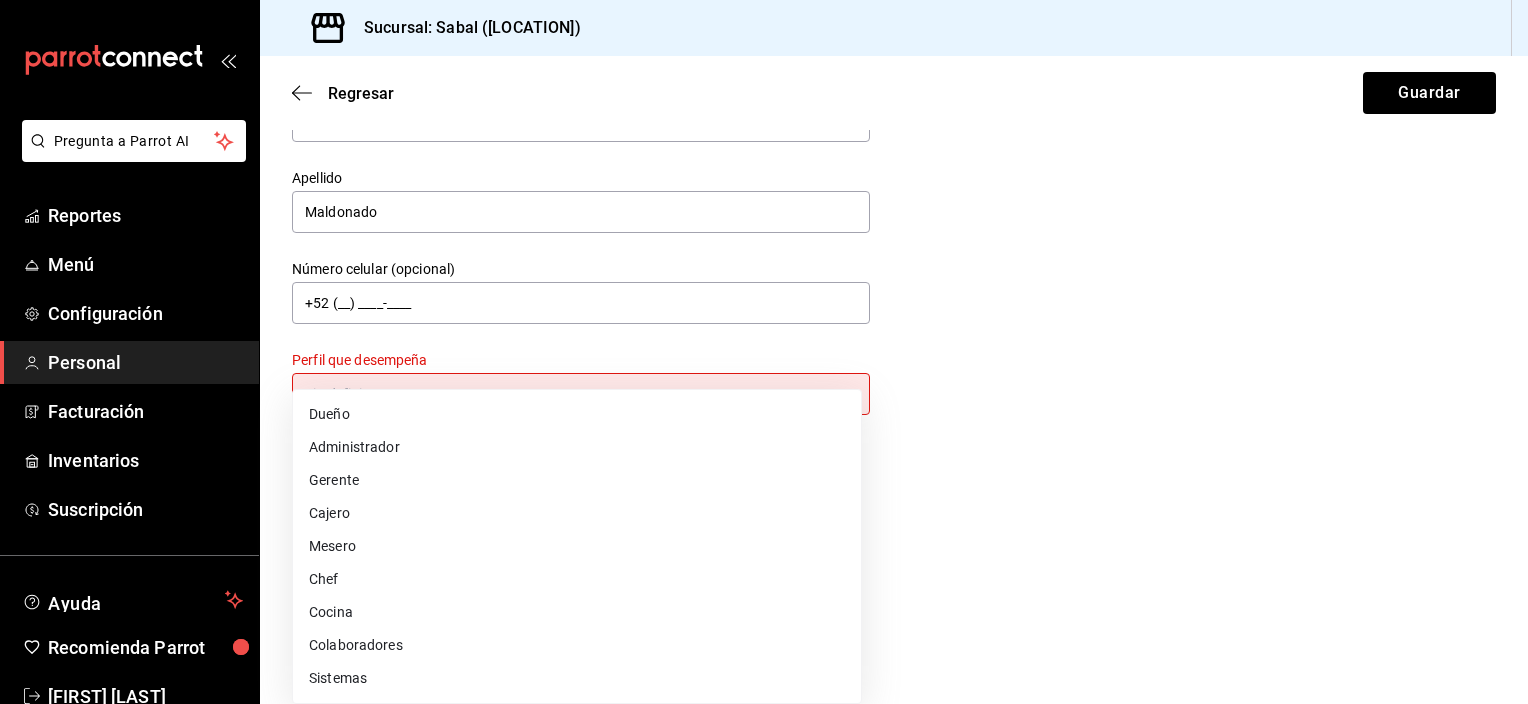 click at bounding box center (764, 352) 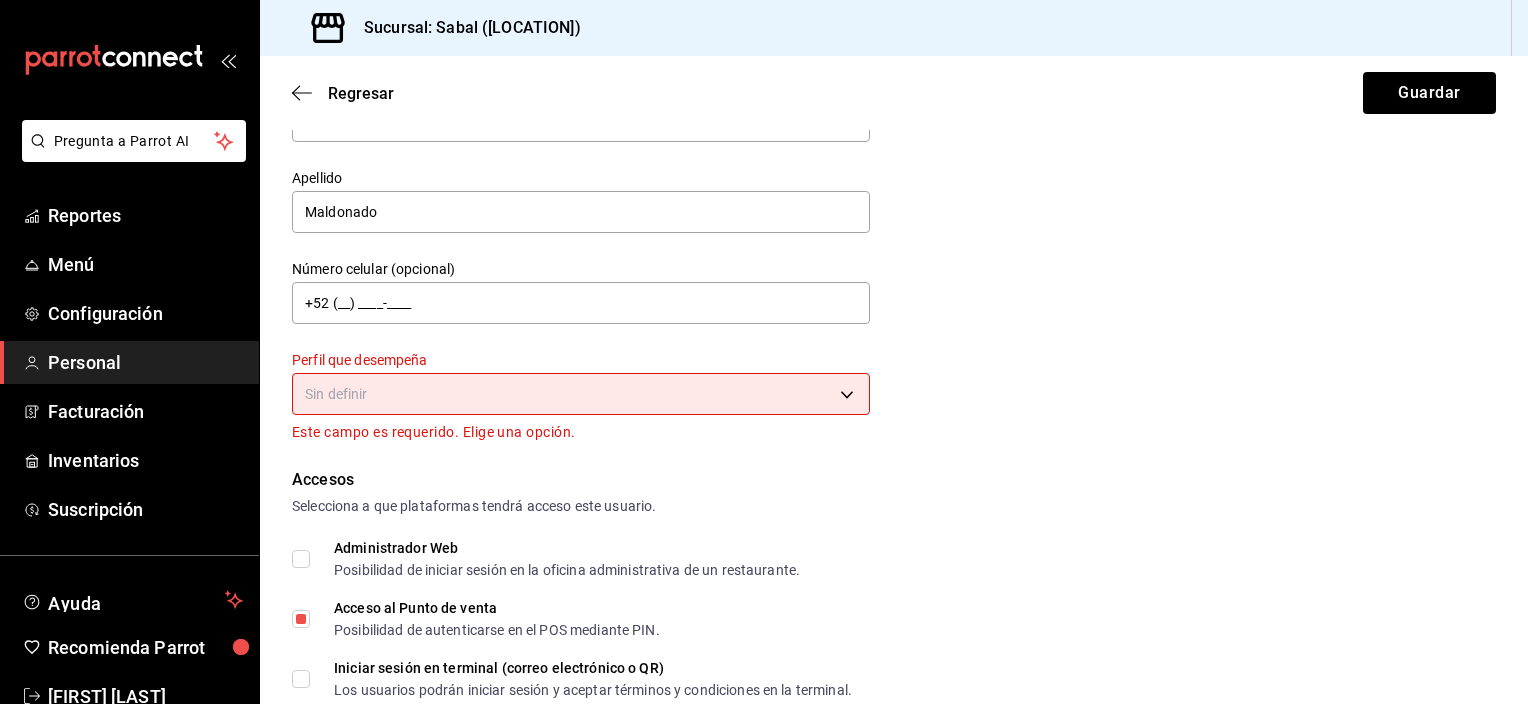 click on "Sin definir" at bounding box center (581, 391) 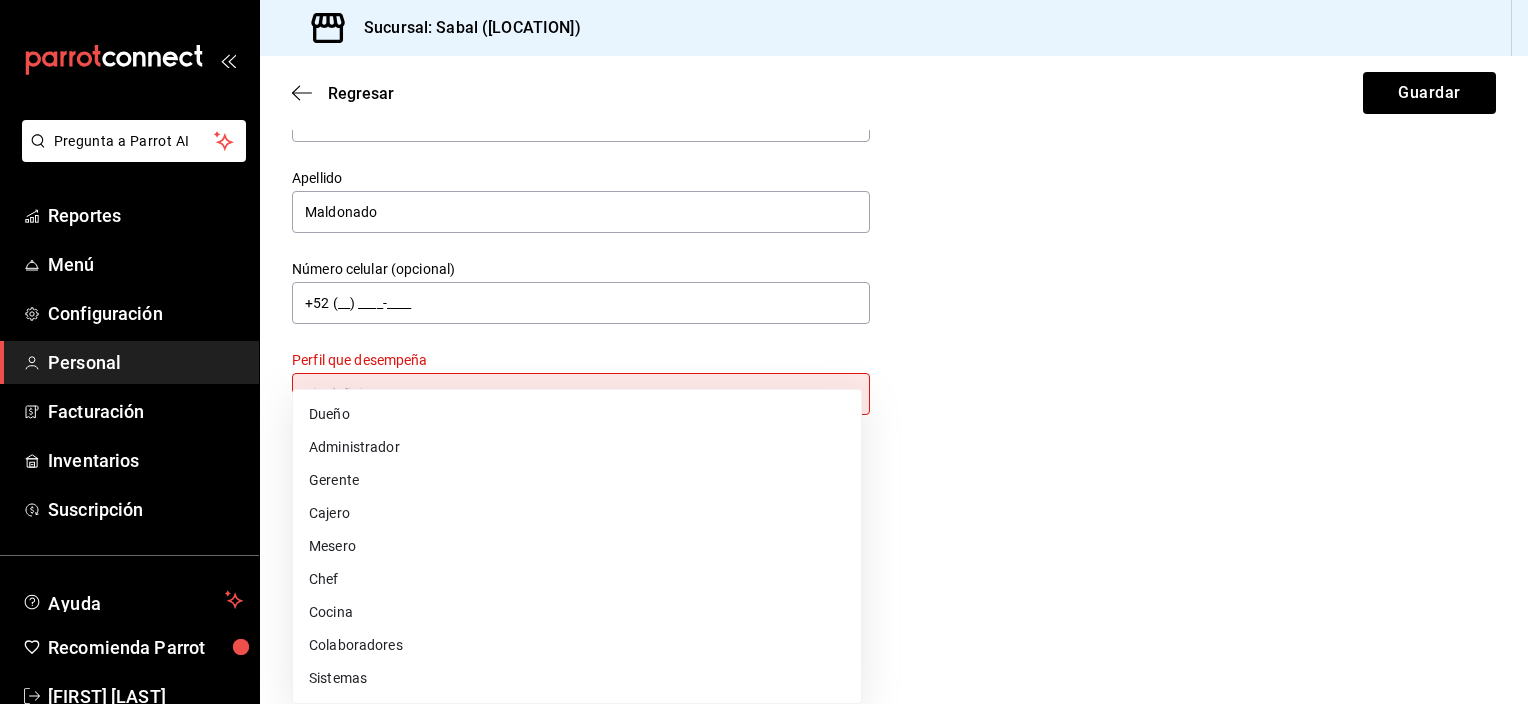 drag, startPoint x: 338, startPoint y: 469, endPoint x: 421, endPoint y: 469, distance: 83 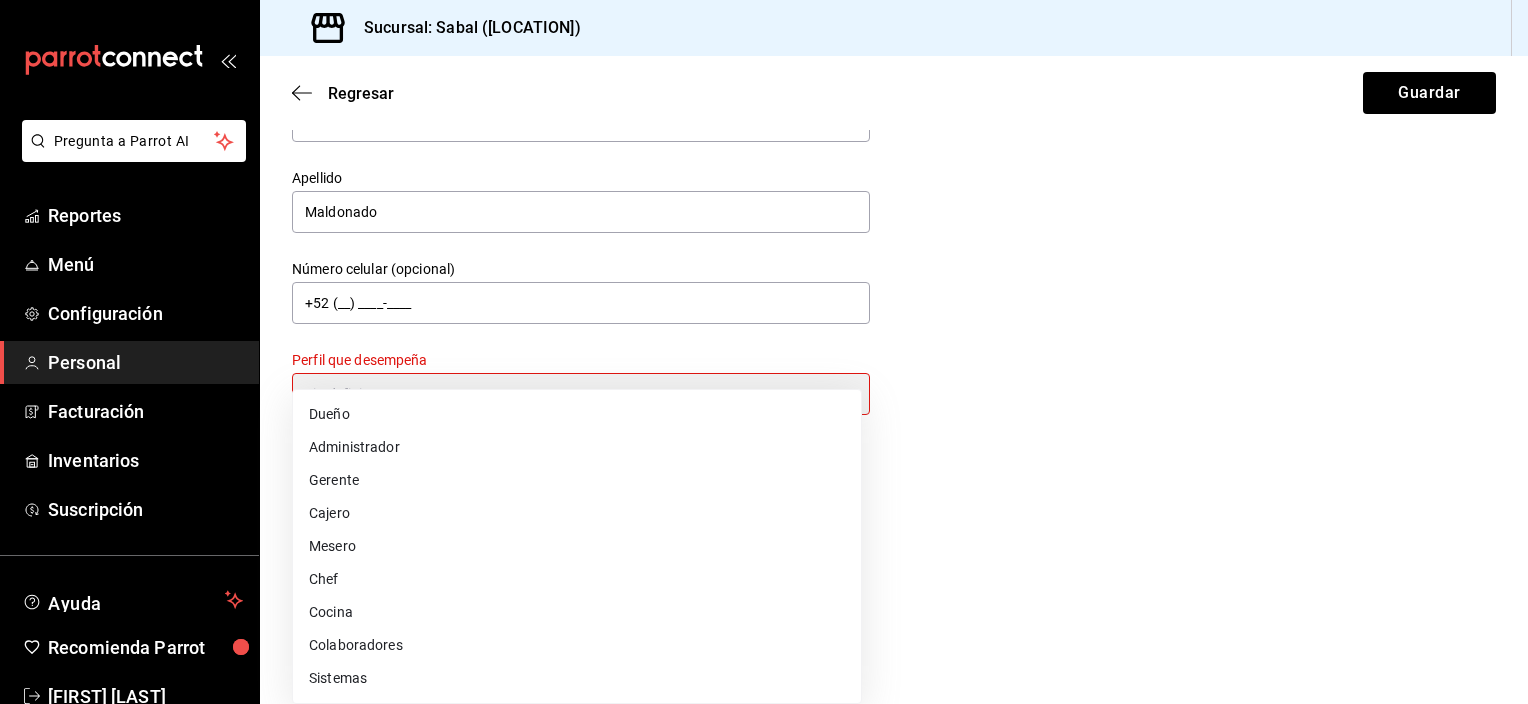 type on "MANAGER" 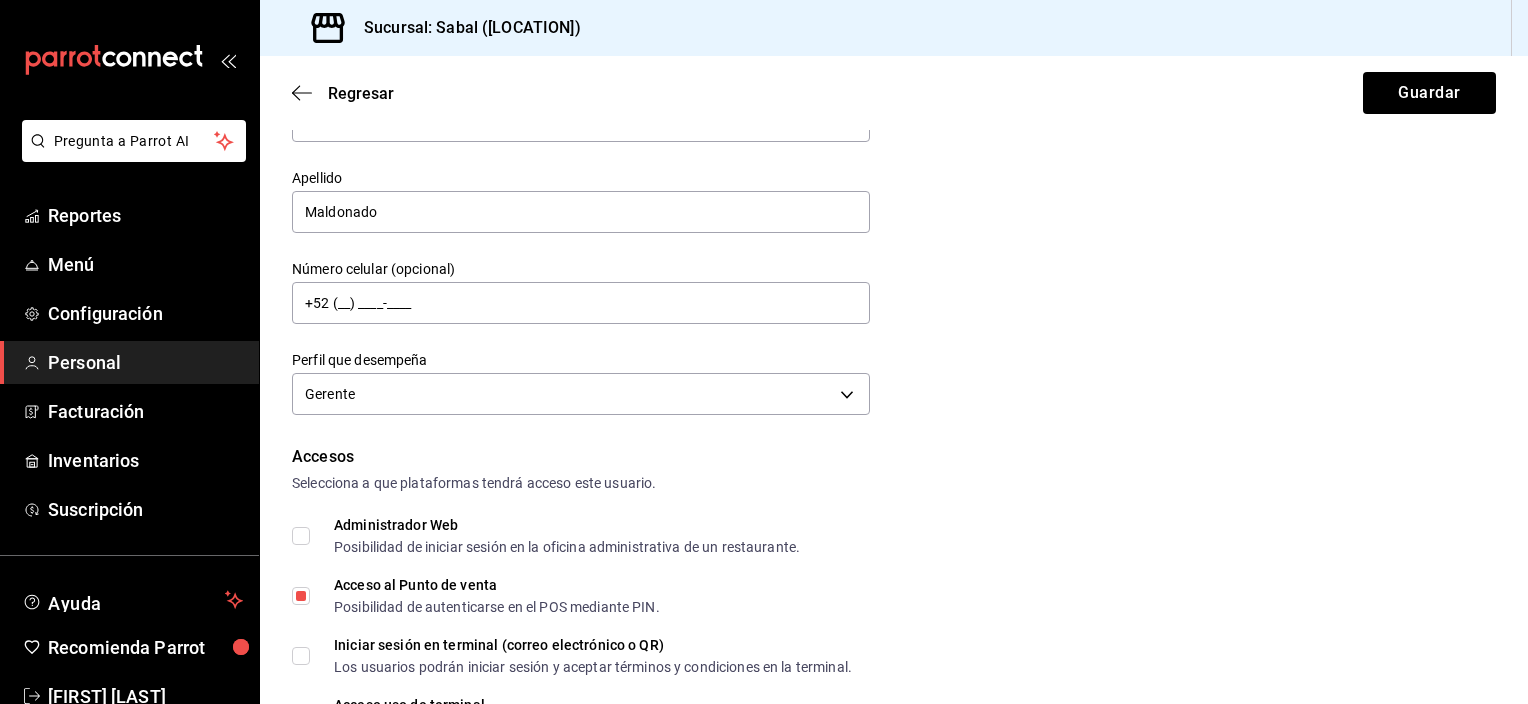 click on "Datos personales Nombre [FIRST] Apellido [LAST] Número celular (opcional) +52 (__) ____-____ Perfil que desempeña Gerente MANAGER" at bounding box center [894, 225] 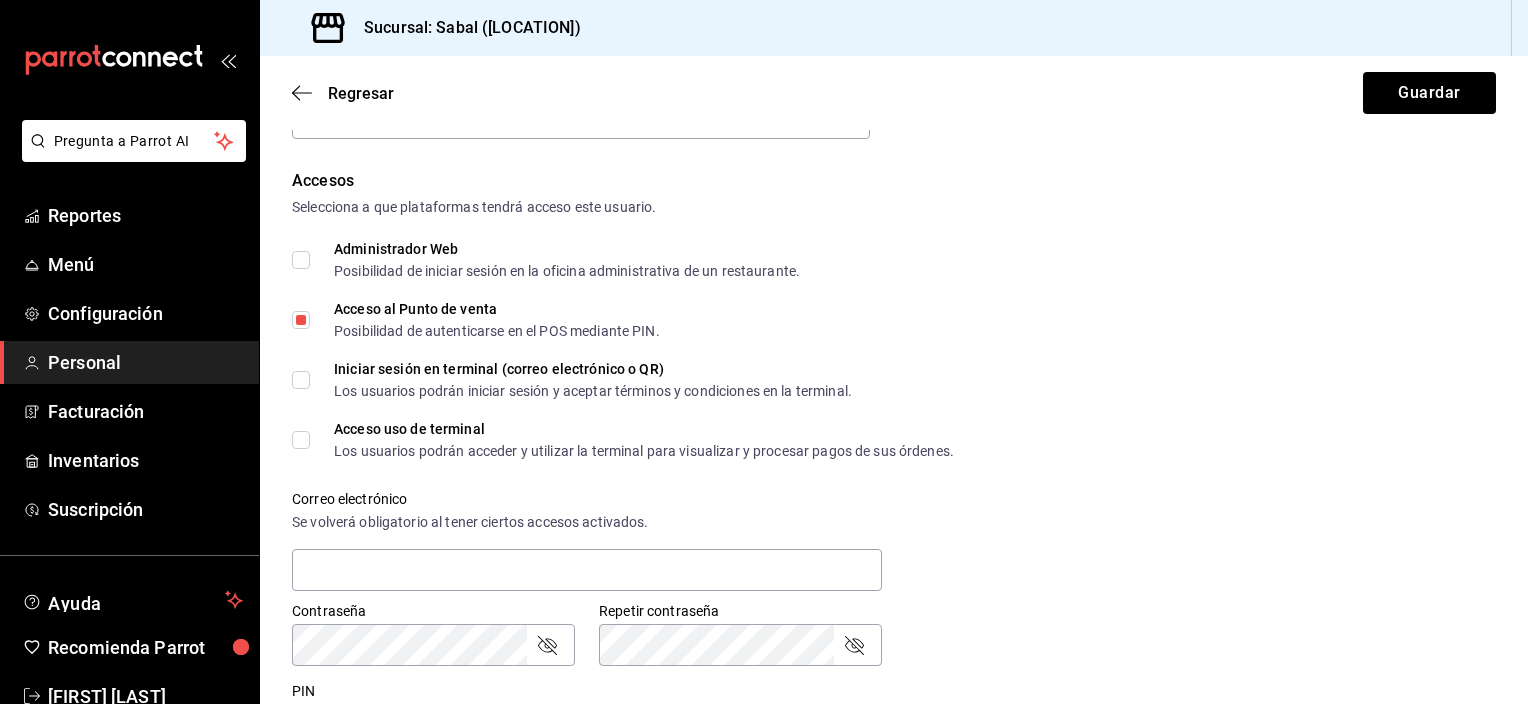 scroll, scrollTop: 260, scrollLeft: 0, axis: vertical 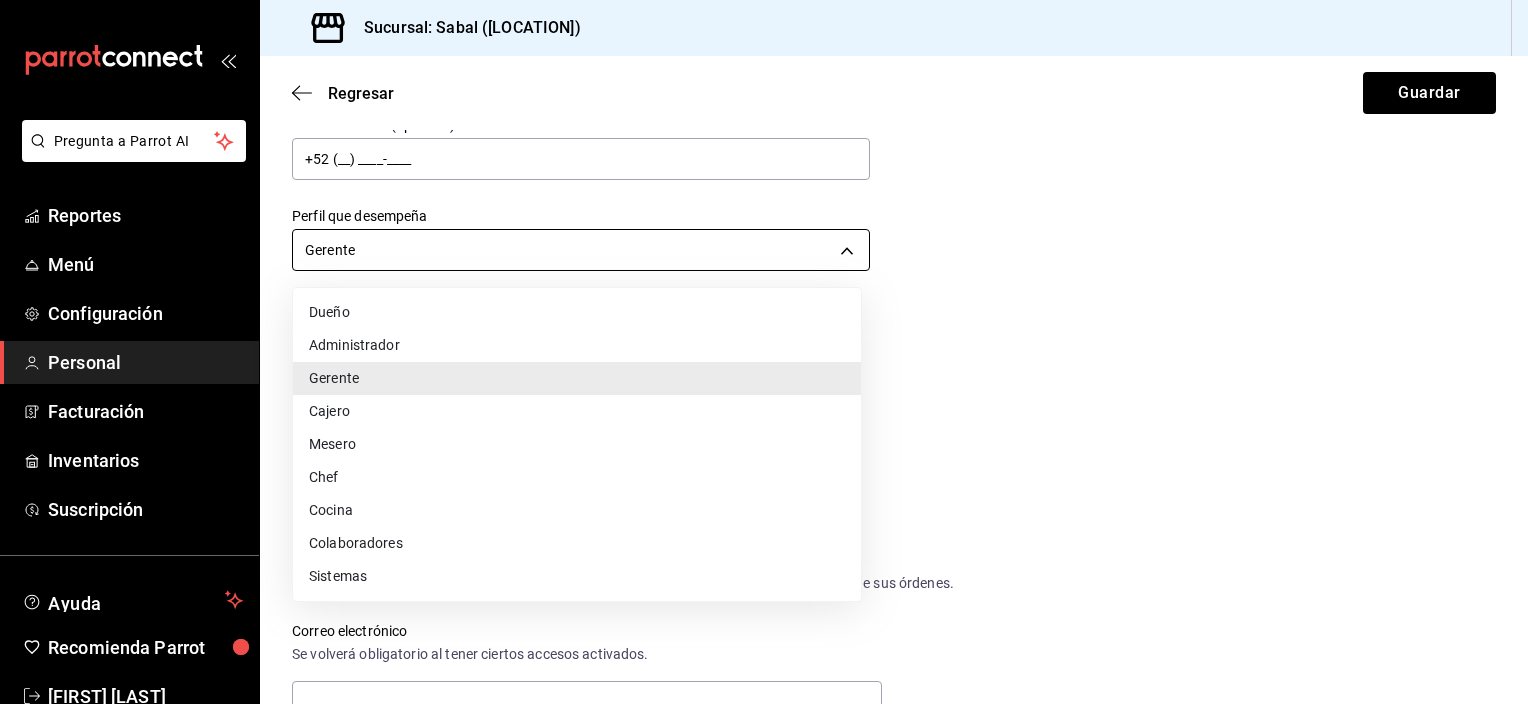 click on "Pregunta a Parrot AI Reportes   Menú   Configuración   Personal   Facturación   Inventarios   Suscripción   Ayuda Recomienda Parrot   [FIRST] [LAST]   Sugerir nueva función   Sucursal: Sabal ([STATE]) Regresar Guardar Datos personales Nombre [FIRST] Apellido [LAST] Número celular (opcional) [PHONE] Perfil que desempeña Gerente MANAGER Accesos Selecciona a que plataformas tendrá acceso este usuario. Administrador Web Posibilidad de iniciar sesión en la oficina administrativa de un restaurante.  Acceso al Punto de venta Posibilidad de autenticarse en el POS mediante PIN.  Iniciar sesión en terminal (correo electrónico o QR) Los usuarios podrán iniciar sesión y aceptar términos y condiciones en la terminal. Acceso uso de terminal Los usuarios podrán acceder y utilizar la terminal para visualizar y procesar pagos de sus órdenes. Correo electrónico Se volverá obligatorio al tener ciertos accesos activados. Contraseña Contraseña Repetir contraseña Repetir contraseña PIN [PIN]" at bounding box center (764, 352) 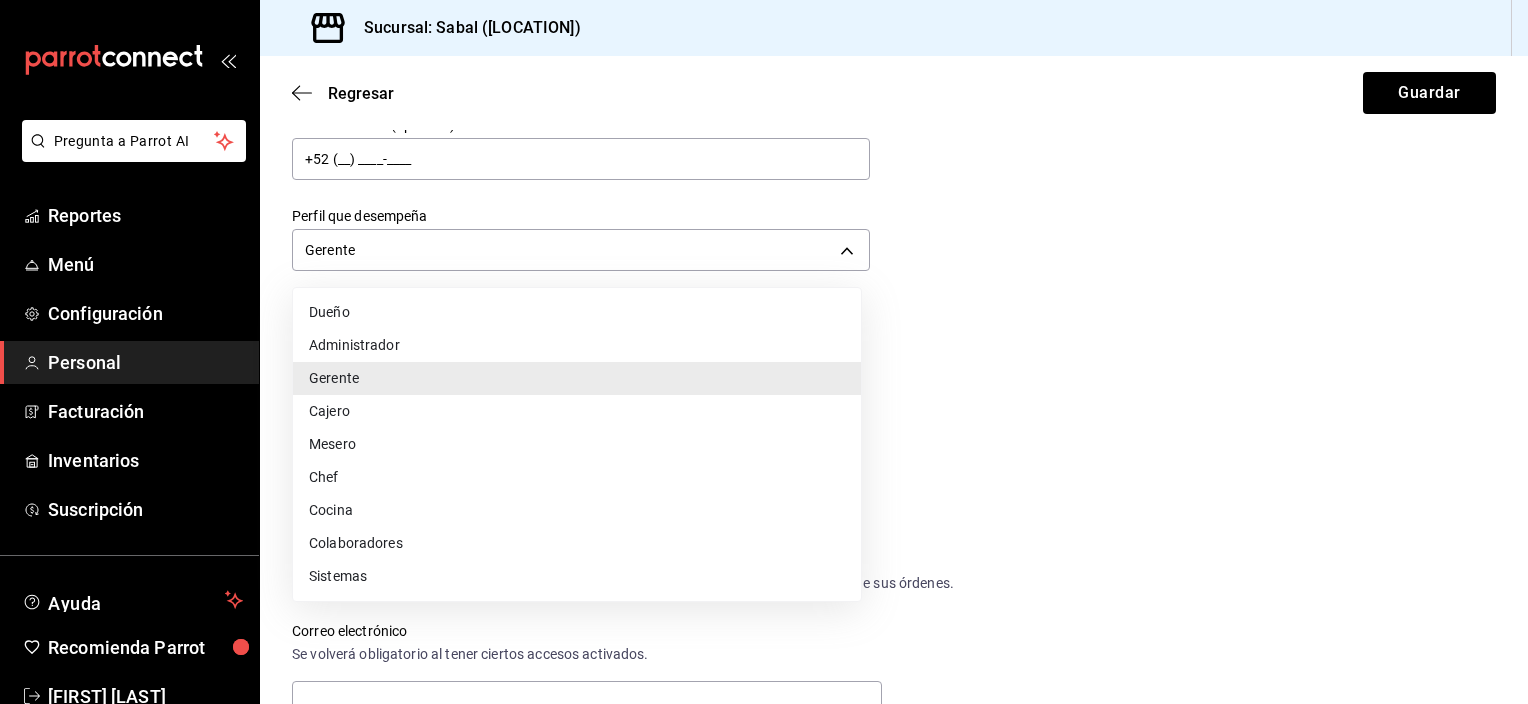 click at bounding box center [764, 352] 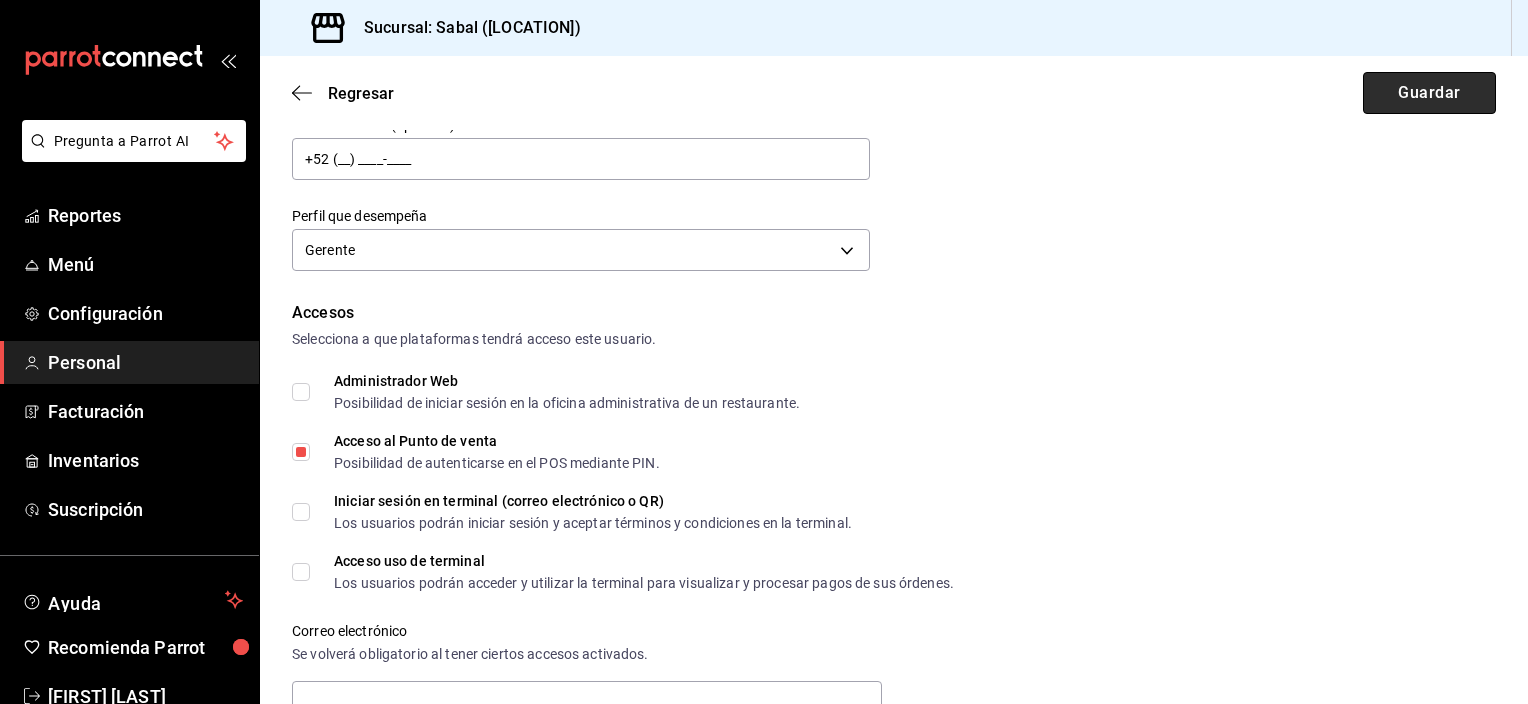 click on "Guardar" at bounding box center (1429, 93) 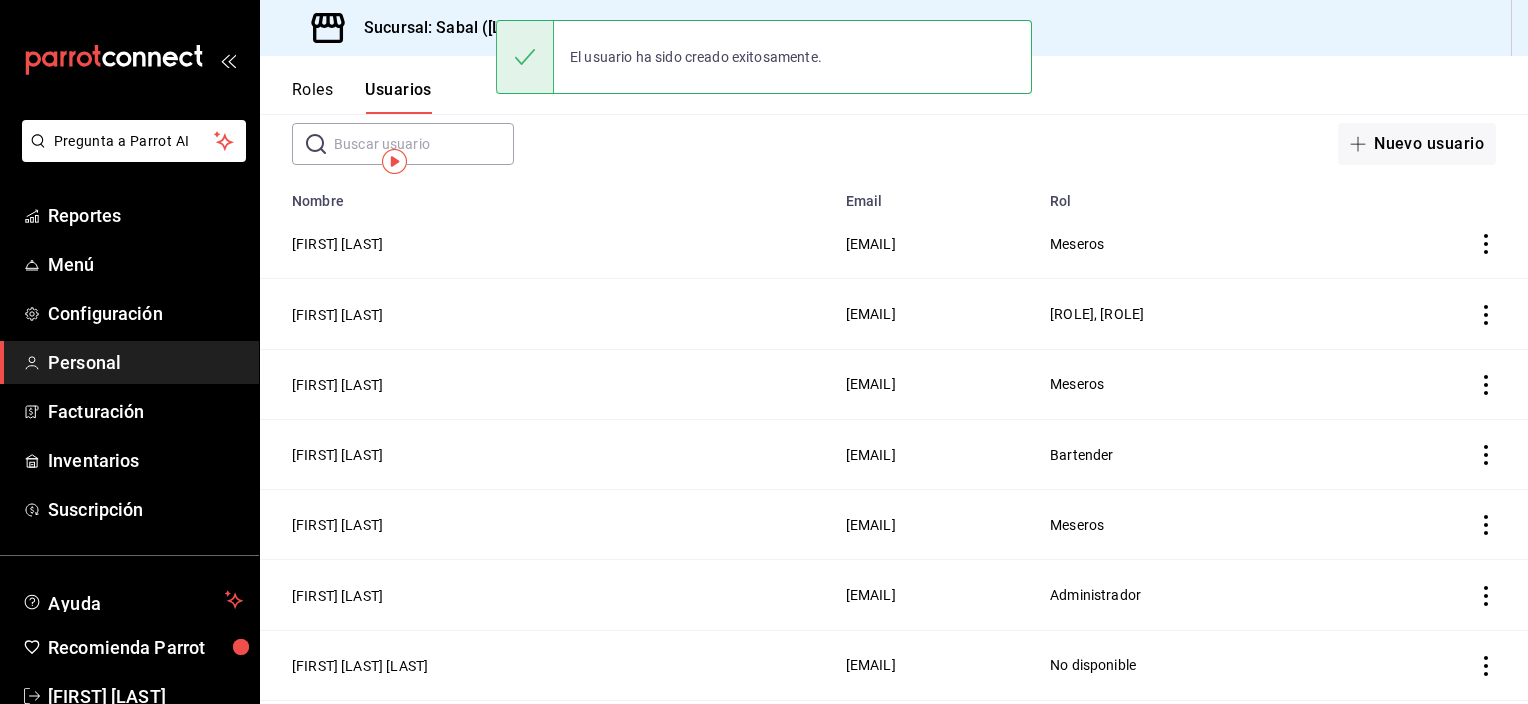 scroll, scrollTop: 0, scrollLeft: 0, axis: both 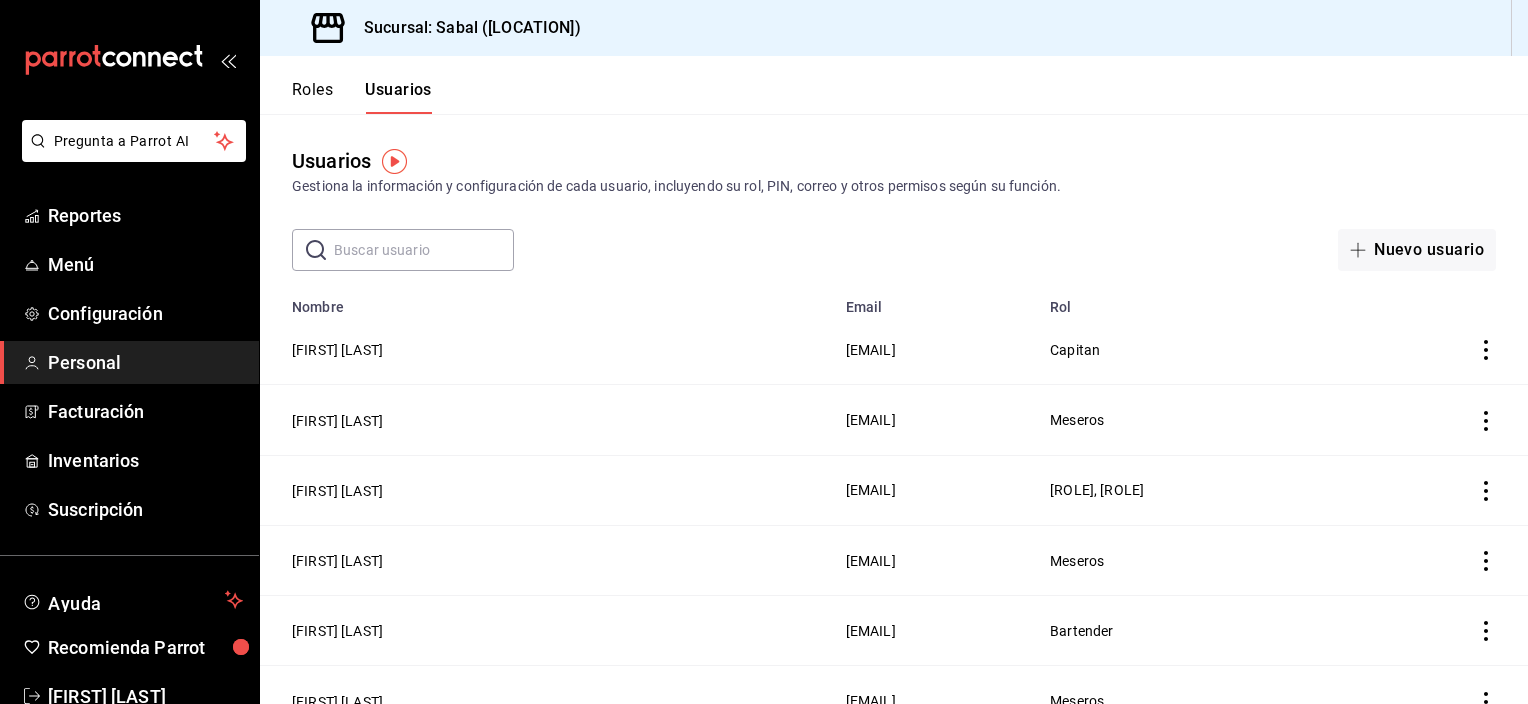 click on "Gestiona la información y configuración de cada usuario, incluyendo su rol, PIN, correo y otros permisos según su función." at bounding box center [894, 186] 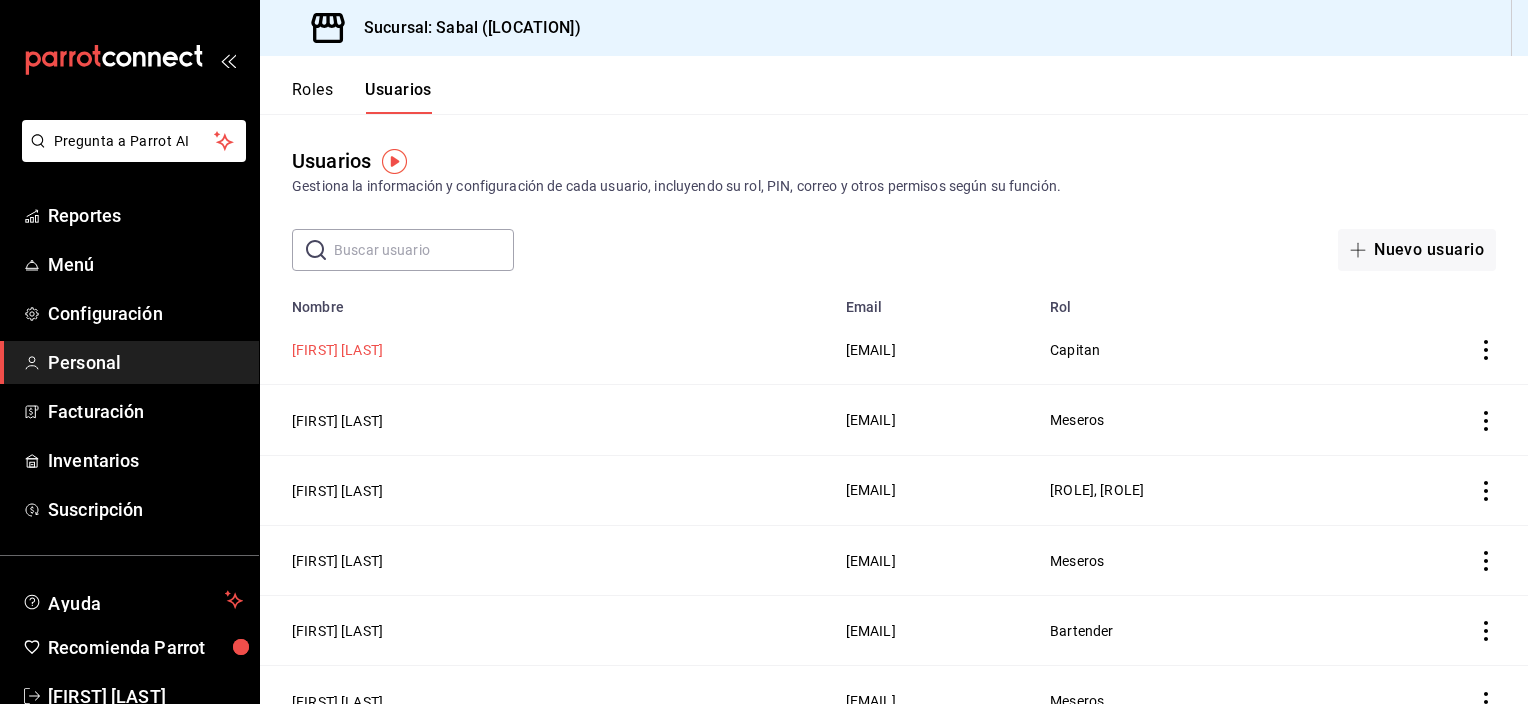 click on "[FIRST] [LAST]" at bounding box center (337, 350) 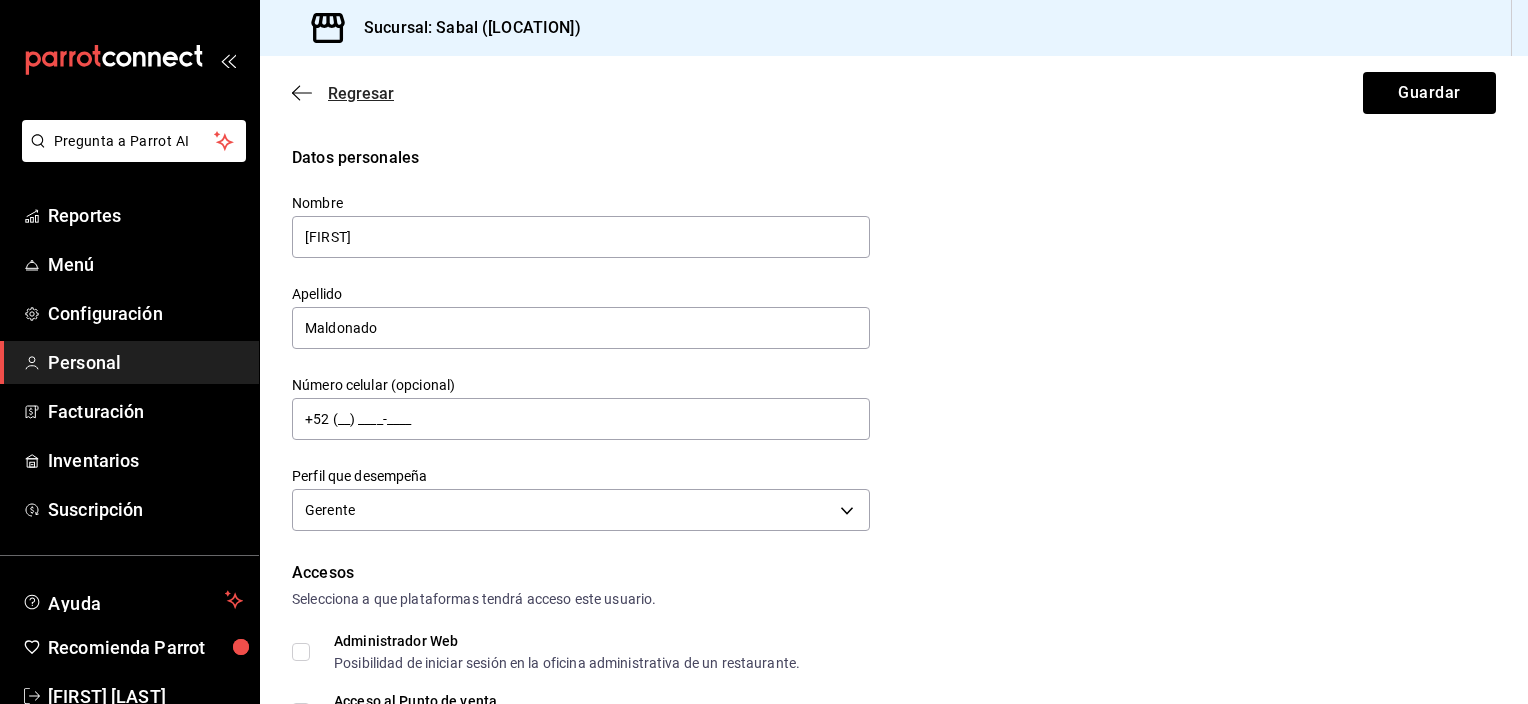 click 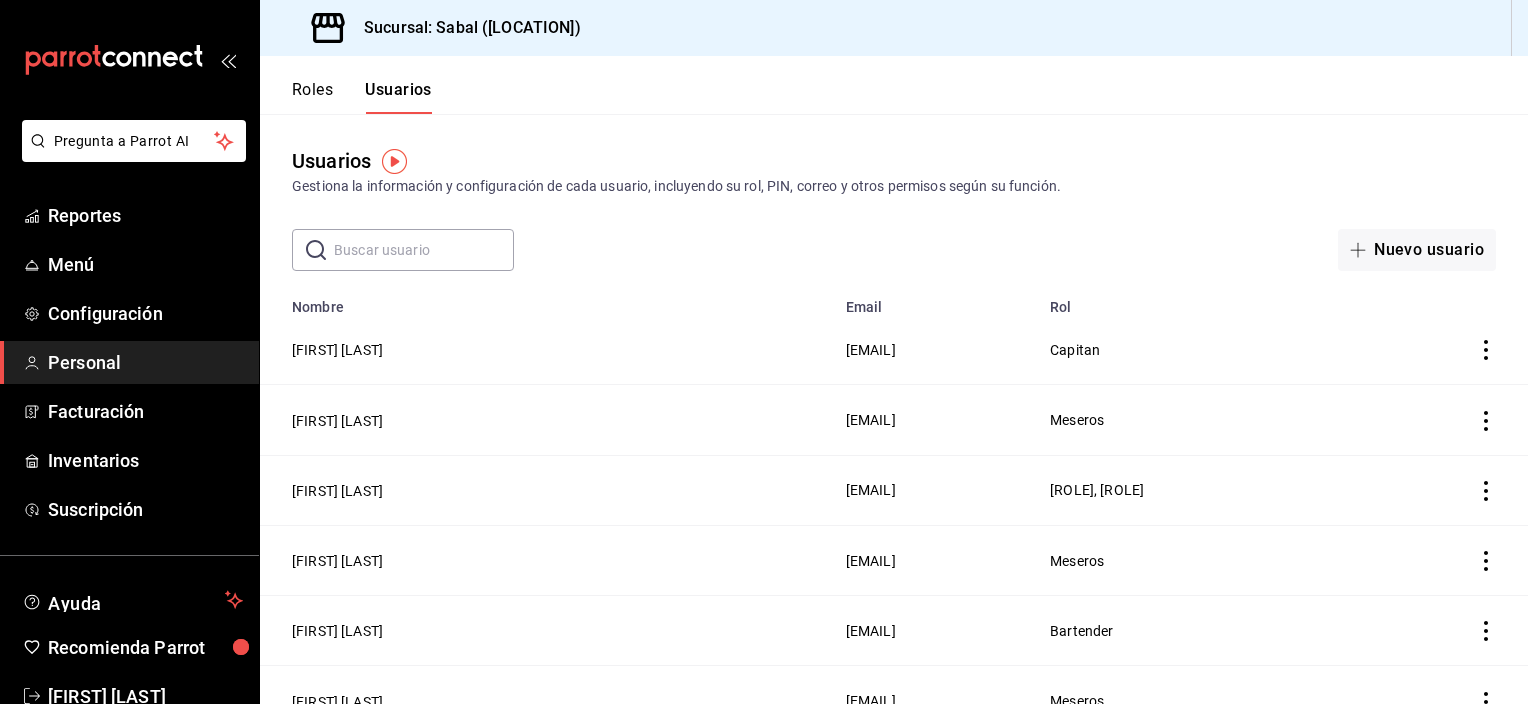 click on "Roles" at bounding box center (312, 97) 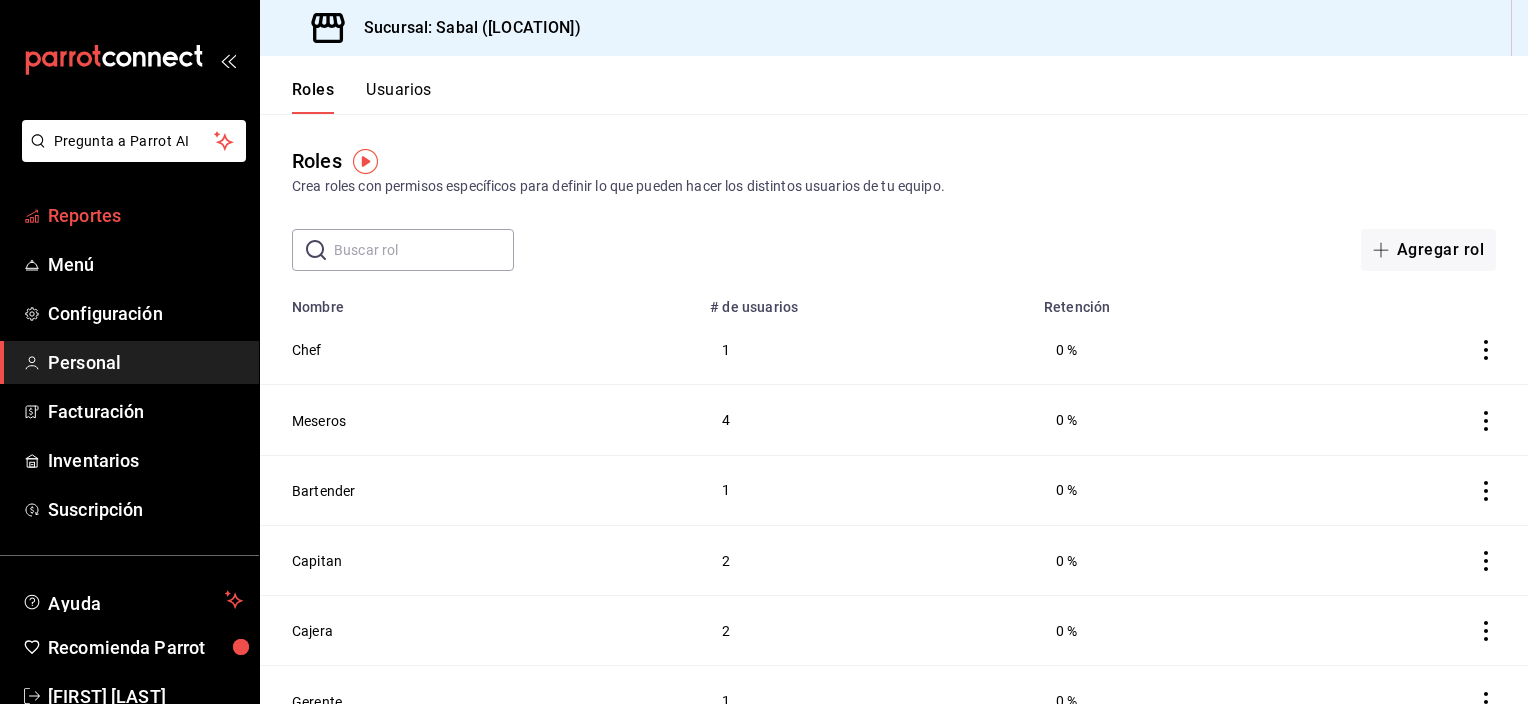 click on "Reportes" at bounding box center (145, 215) 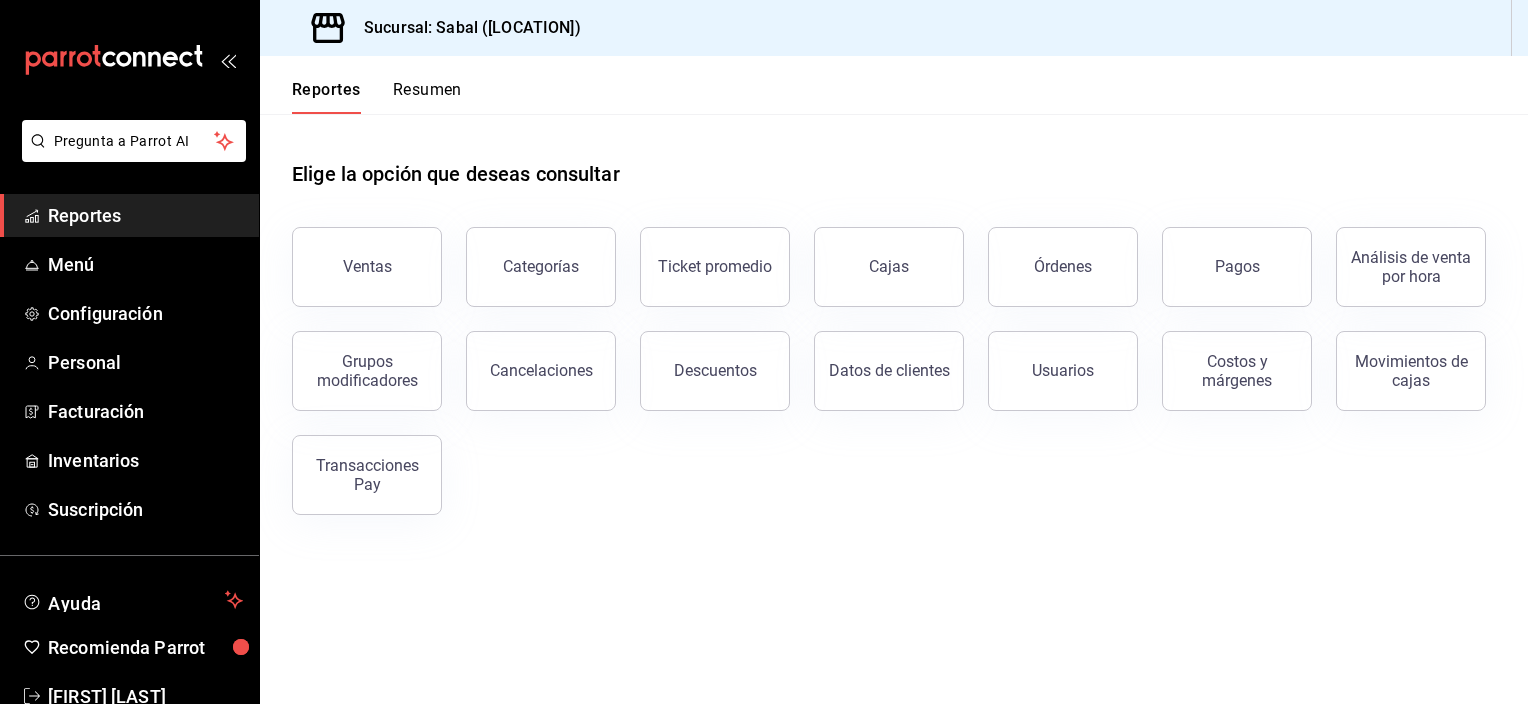 click on "Elige la opción que deseas consultar Ventas Categorías Ticket promedio Cajas Órdenes Pagos Análisis de venta por hora Grupos modificadores Cancelaciones Descuentos Datos de clientes Usuarios Costos y márgenes Movimientos de cajas Transacciones Pay" at bounding box center [894, 409] 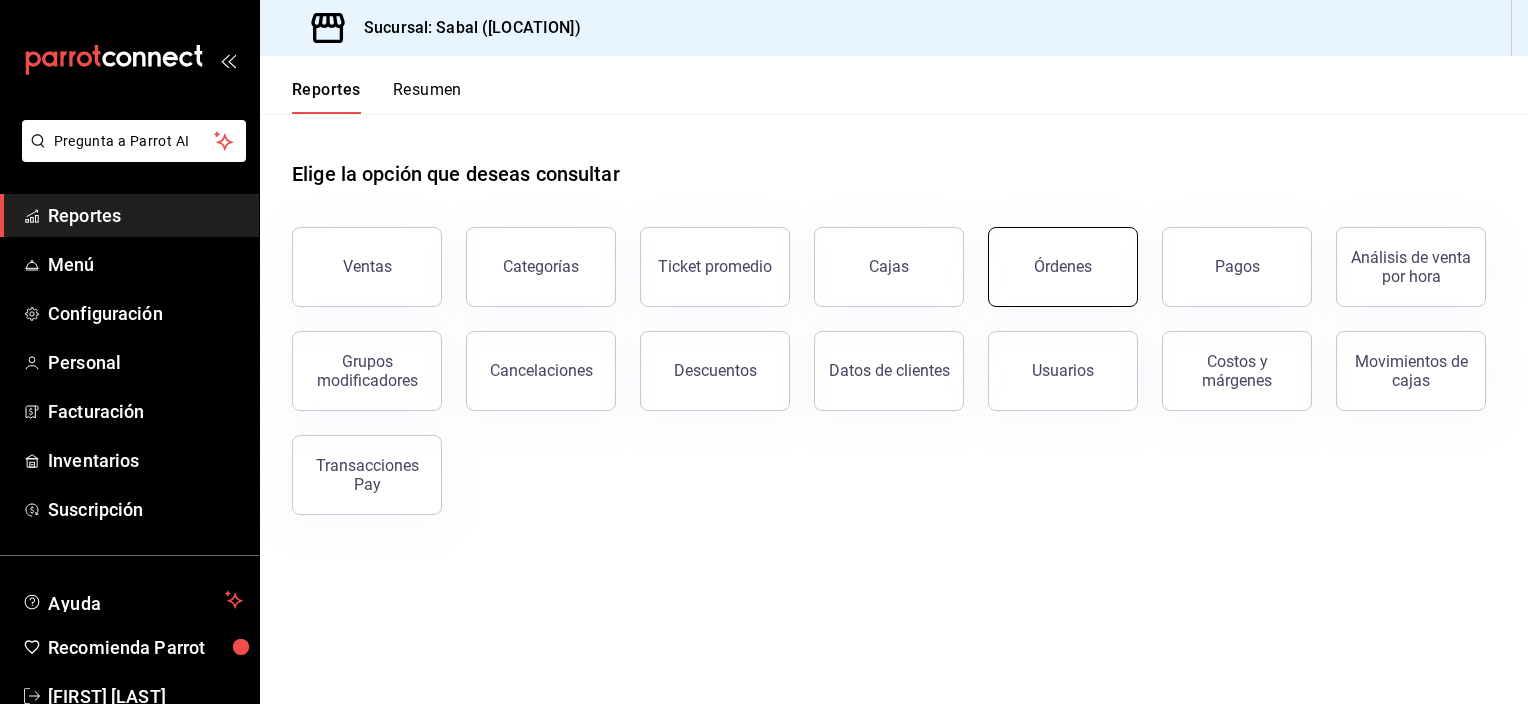 click on "Órdenes" at bounding box center [1063, 267] 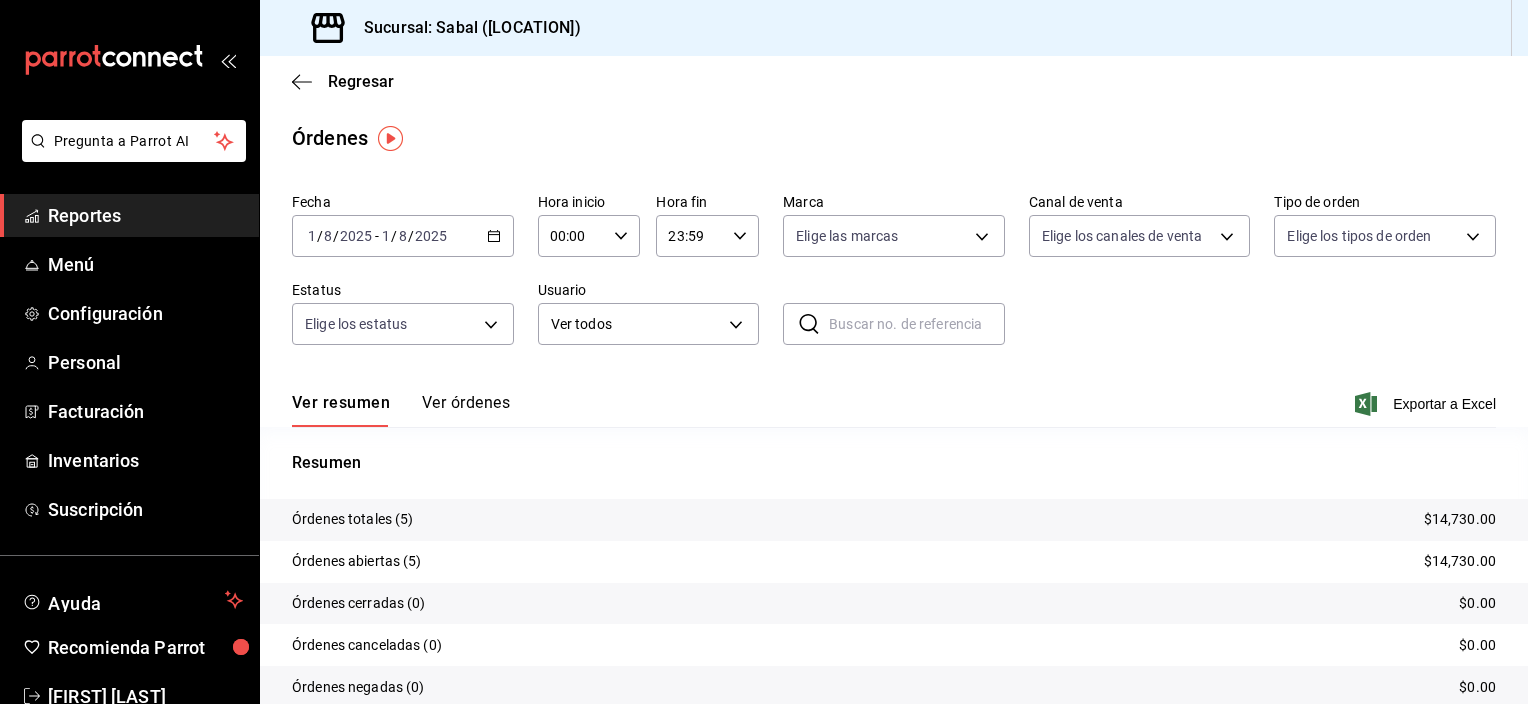 click on "Ver órdenes" at bounding box center [466, 410] 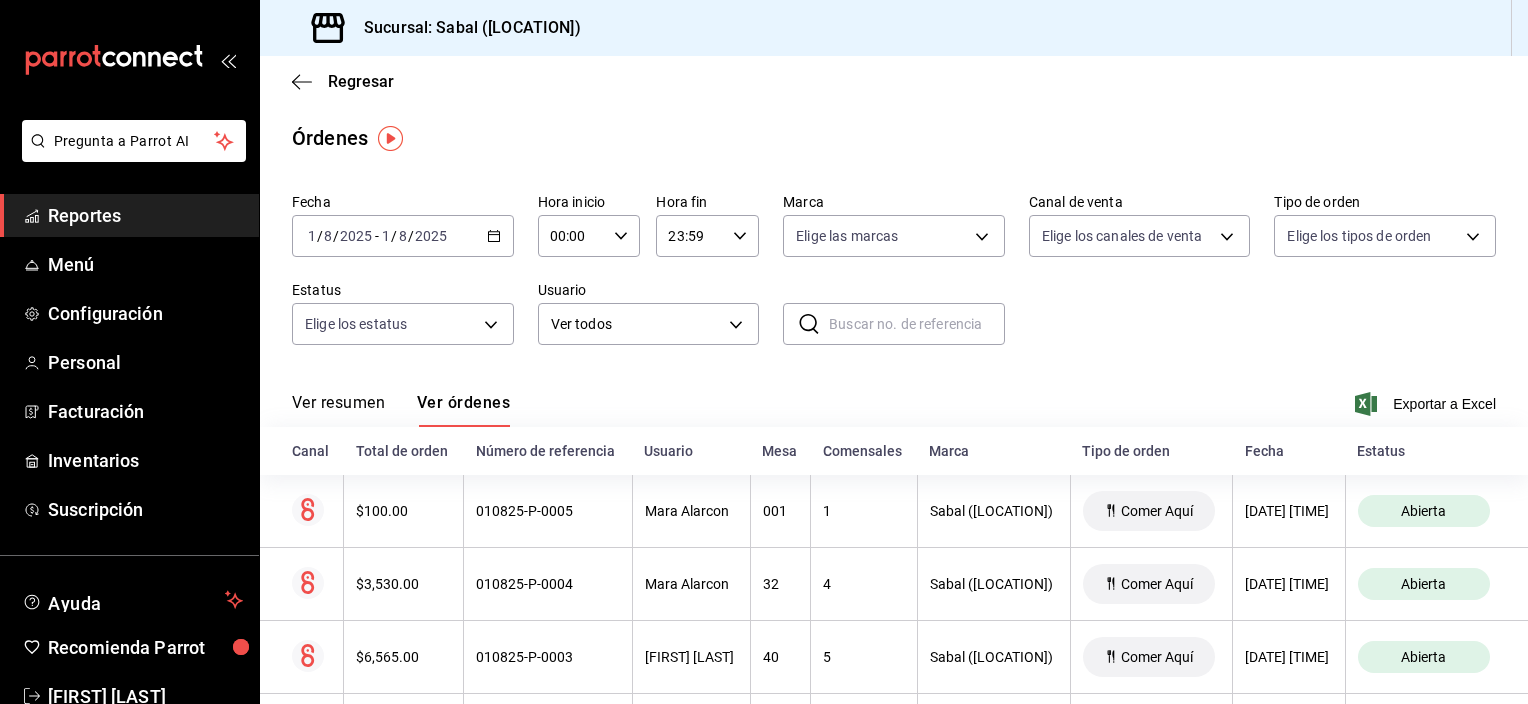 scroll, scrollTop: 192, scrollLeft: 0, axis: vertical 